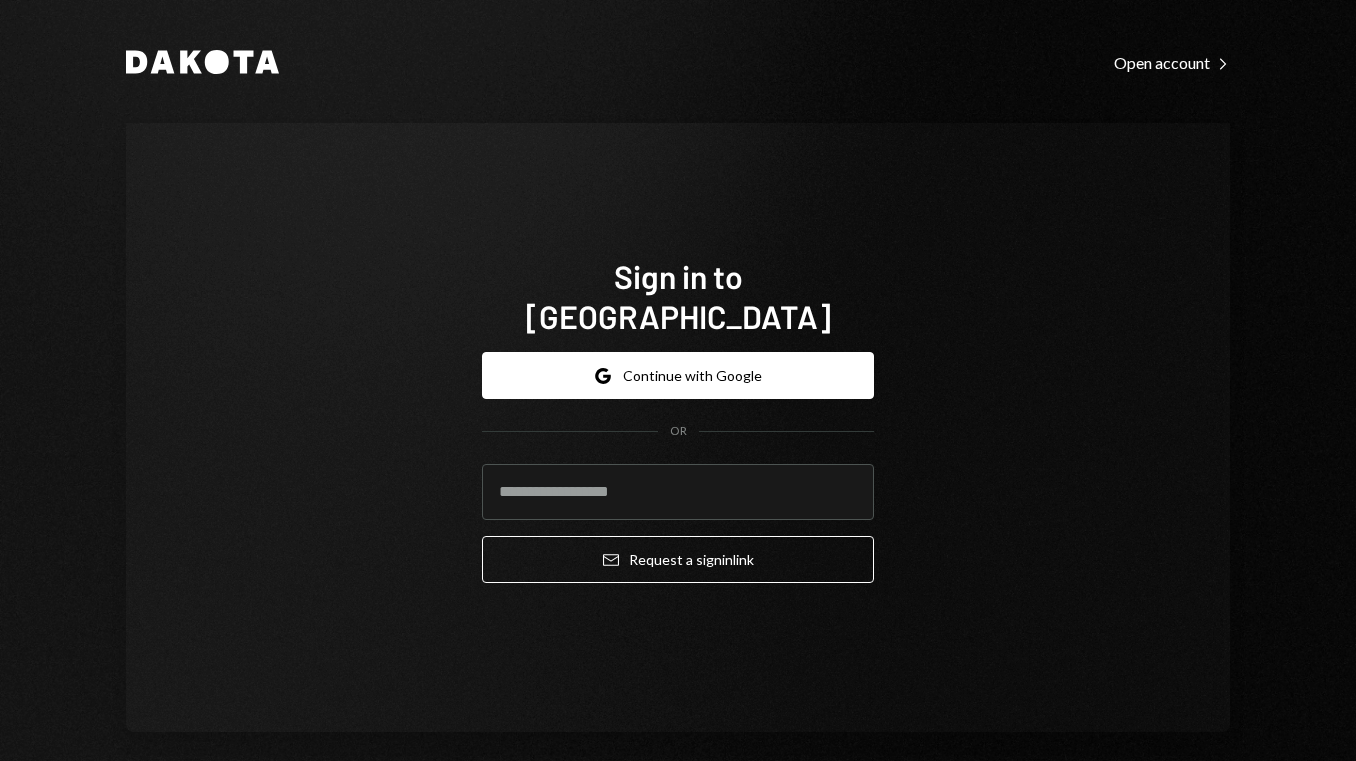 scroll, scrollTop: 0, scrollLeft: 0, axis: both 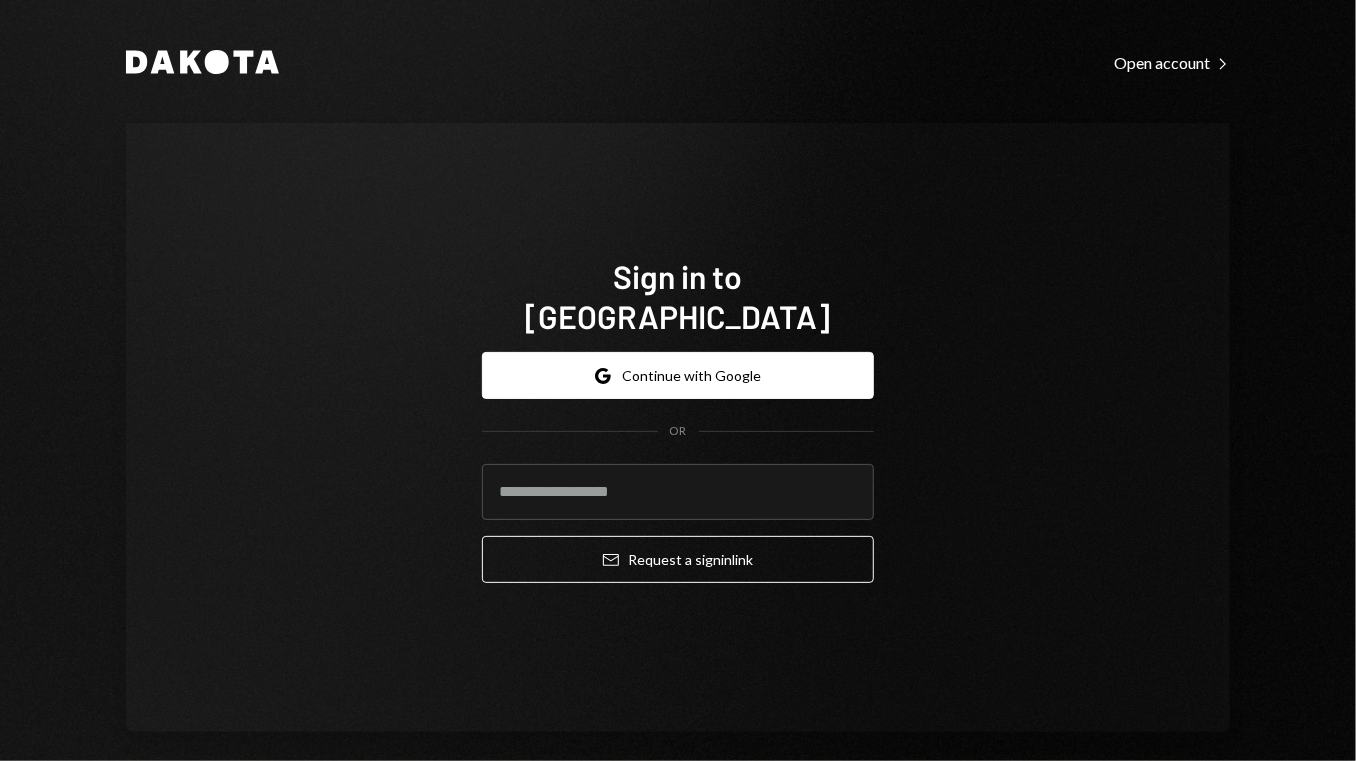 click on "Google  Continue with Google OR Email Request a sign  in  link" at bounding box center [678, 467] 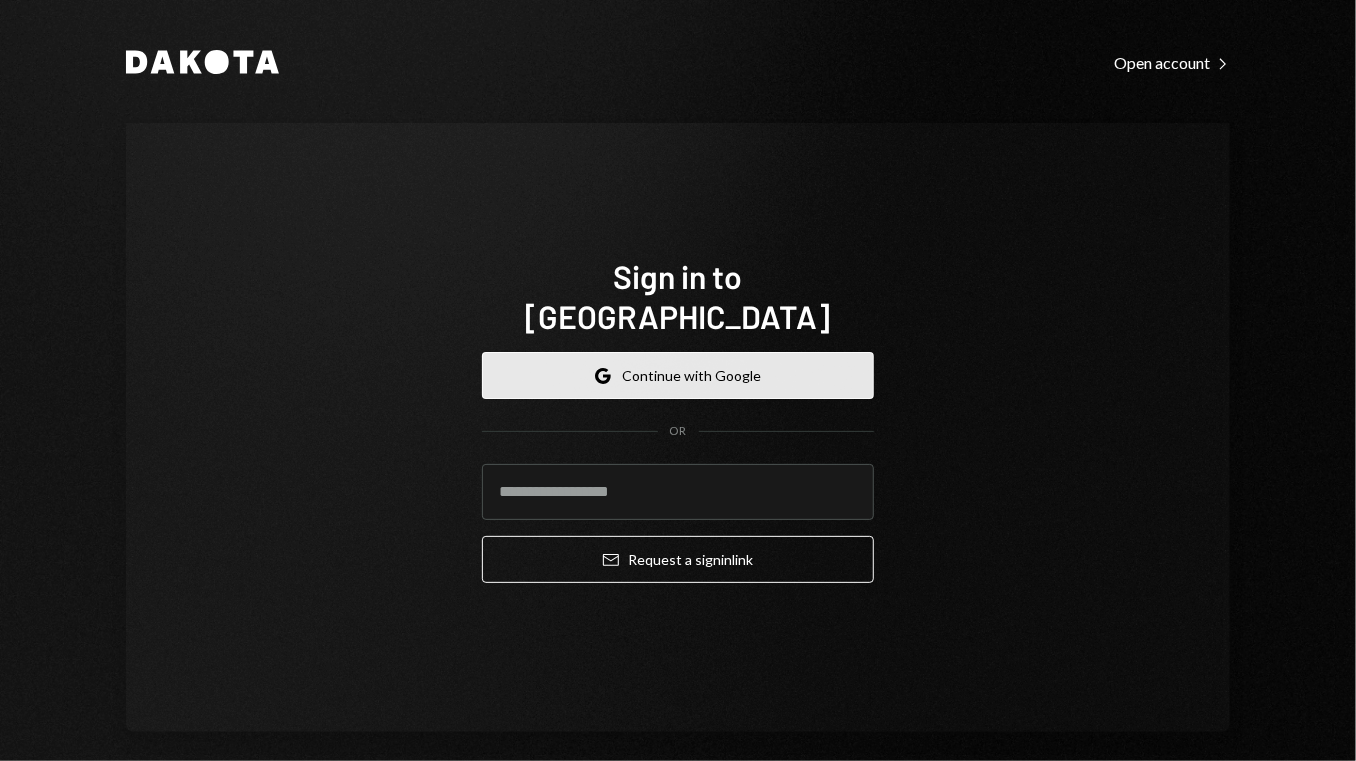 click on "Google  Continue with Google" at bounding box center [678, 375] 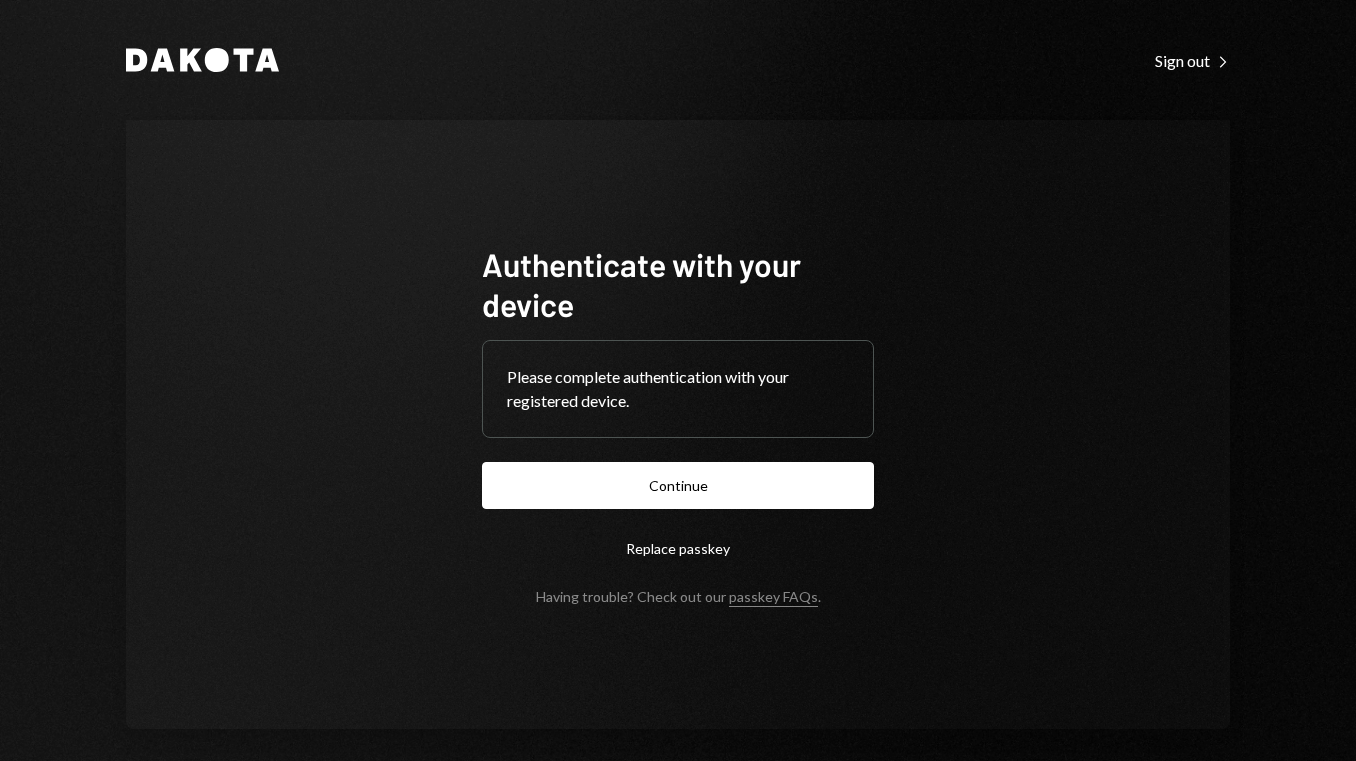 scroll, scrollTop: 0, scrollLeft: 0, axis: both 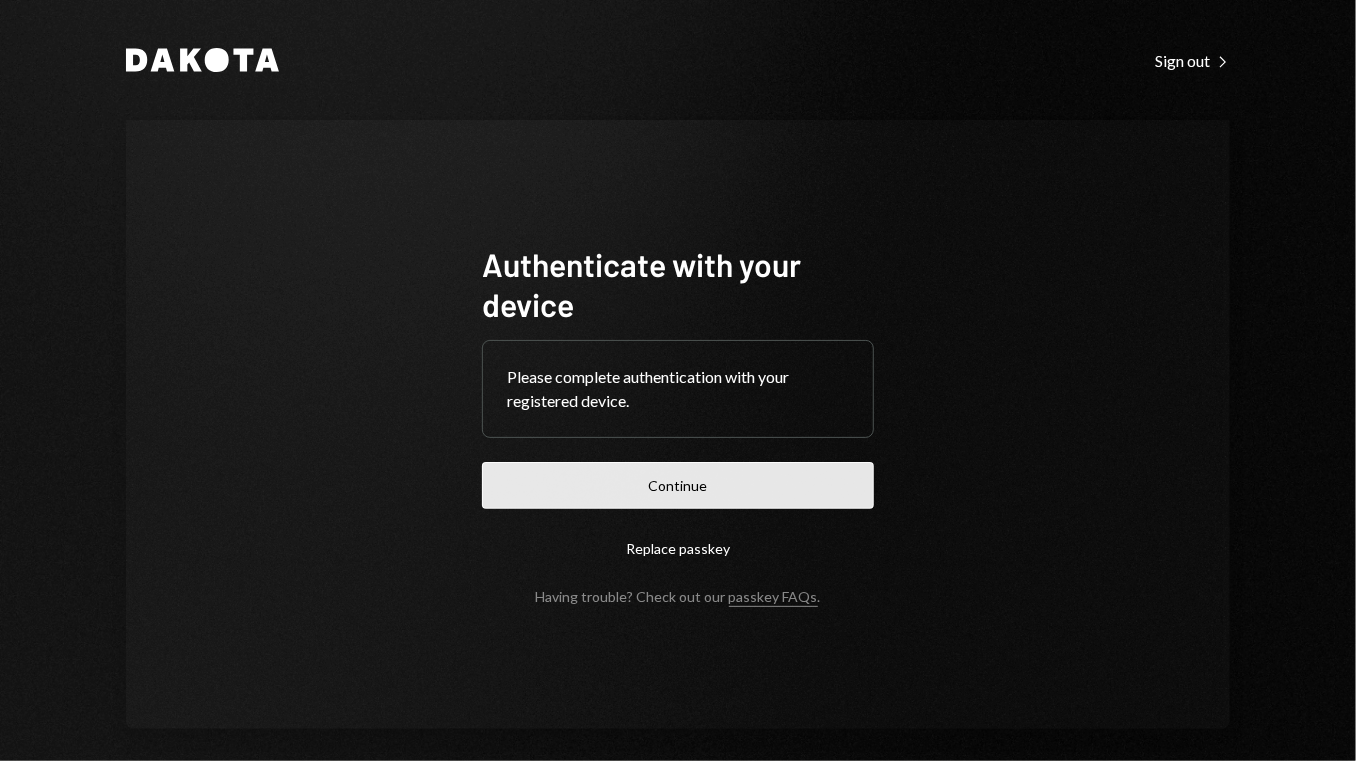 drag, startPoint x: 593, startPoint y: 448, endPoint x: 575, endPoint y: 480, distance: 36.71512 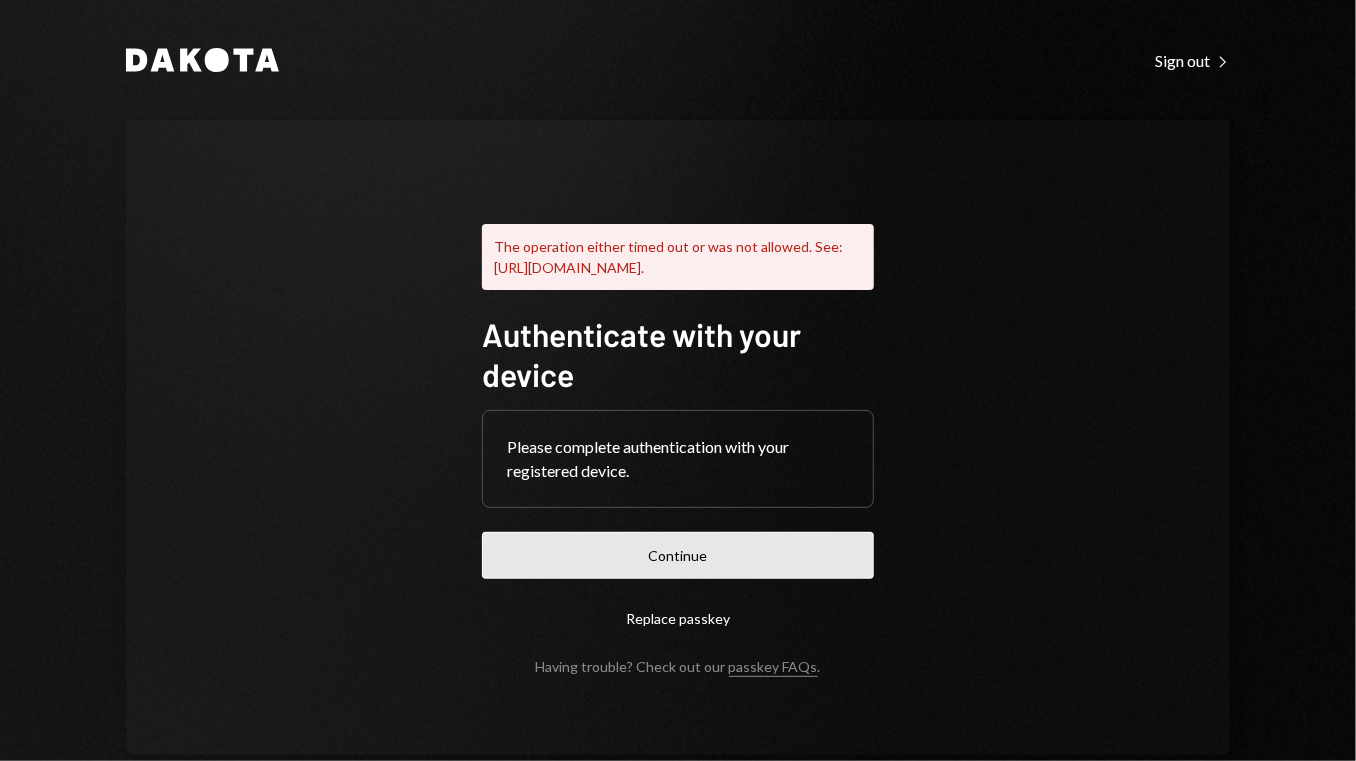 click on "Continue" at bounding box center [678, 555] 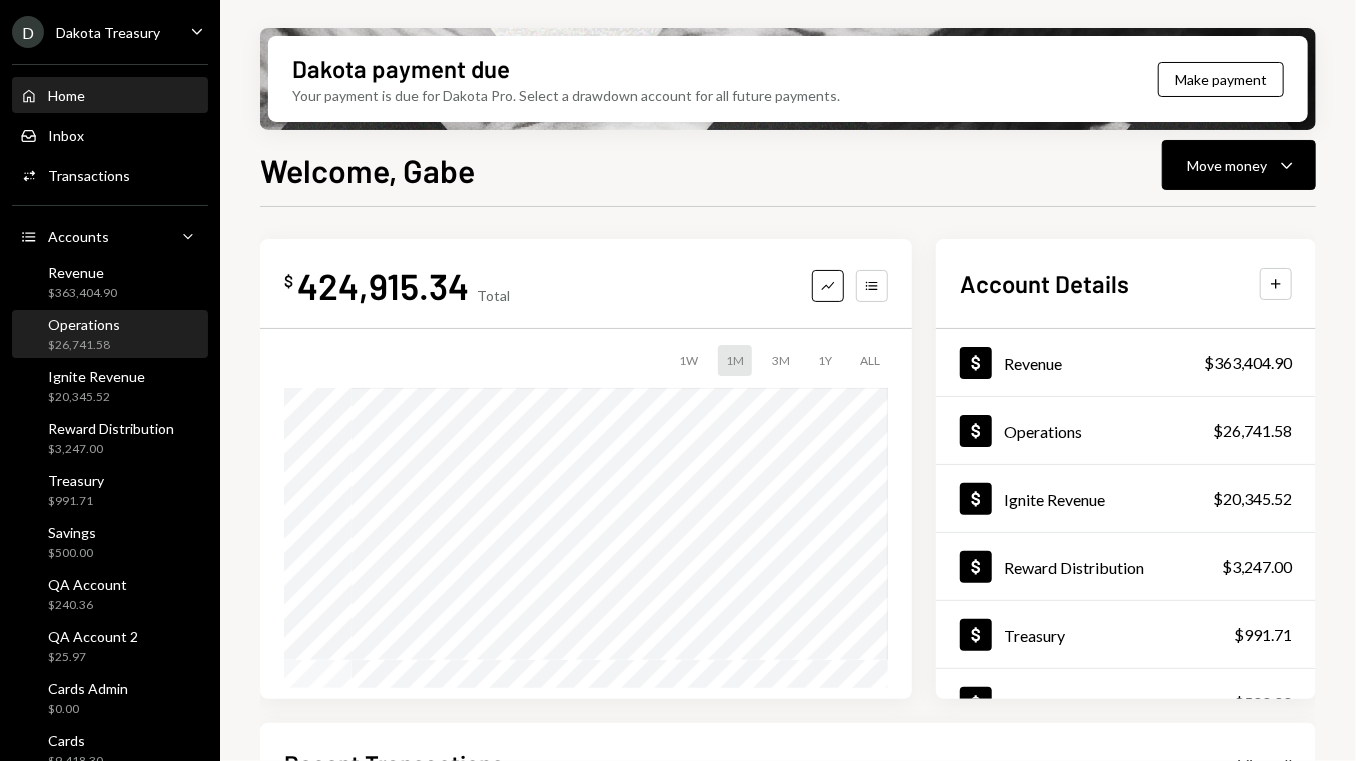 click on "$26,741.58" at bounding box center [84, 345] 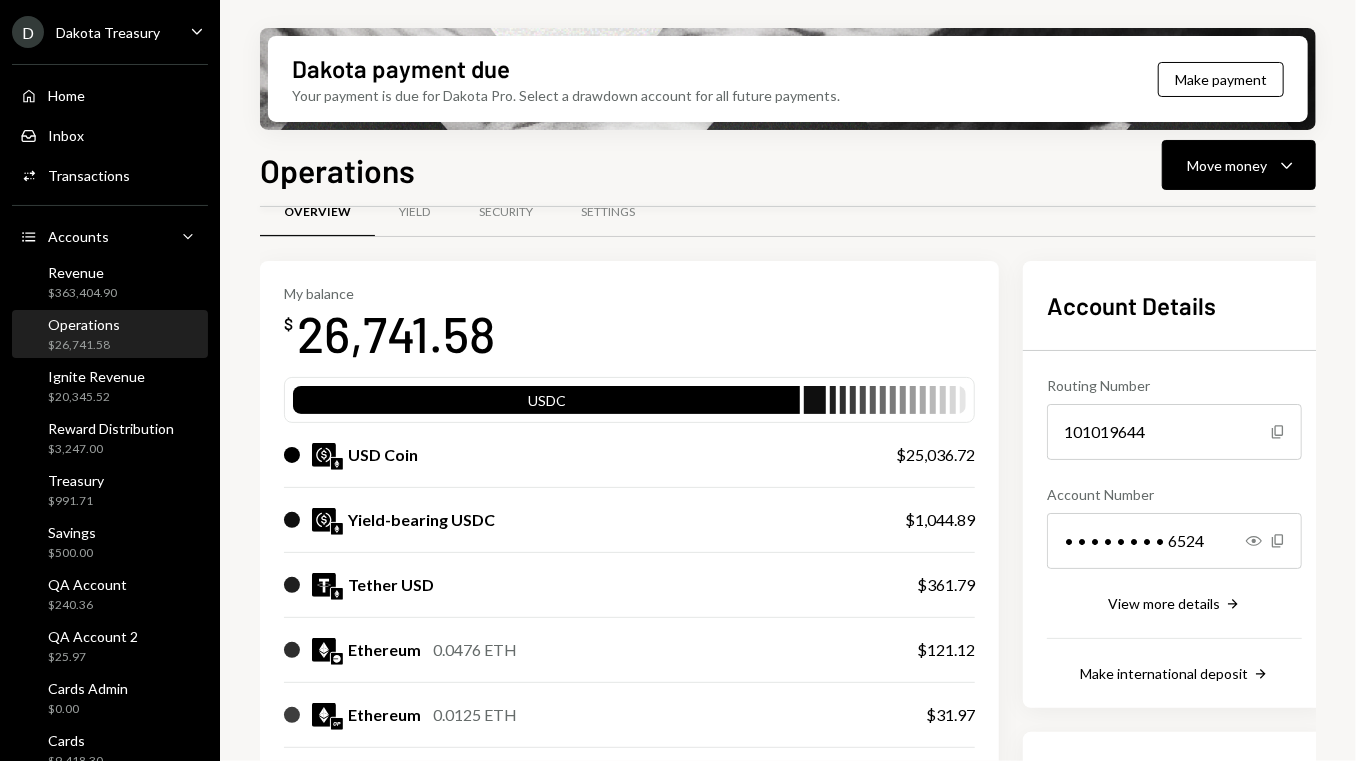scroll, scrollTop: 0, scrollLeft: 0, axis: both 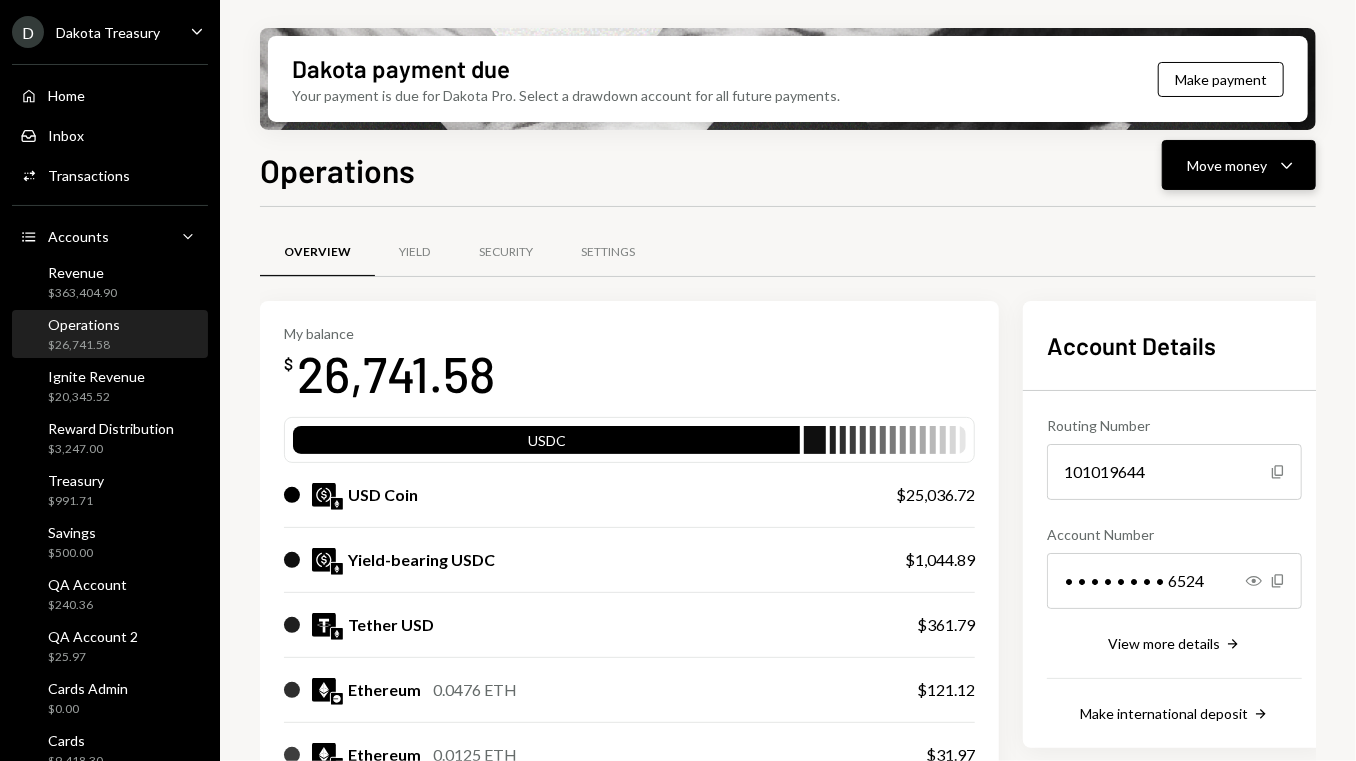 click on "Move money" at bounding box center [1227, 165] 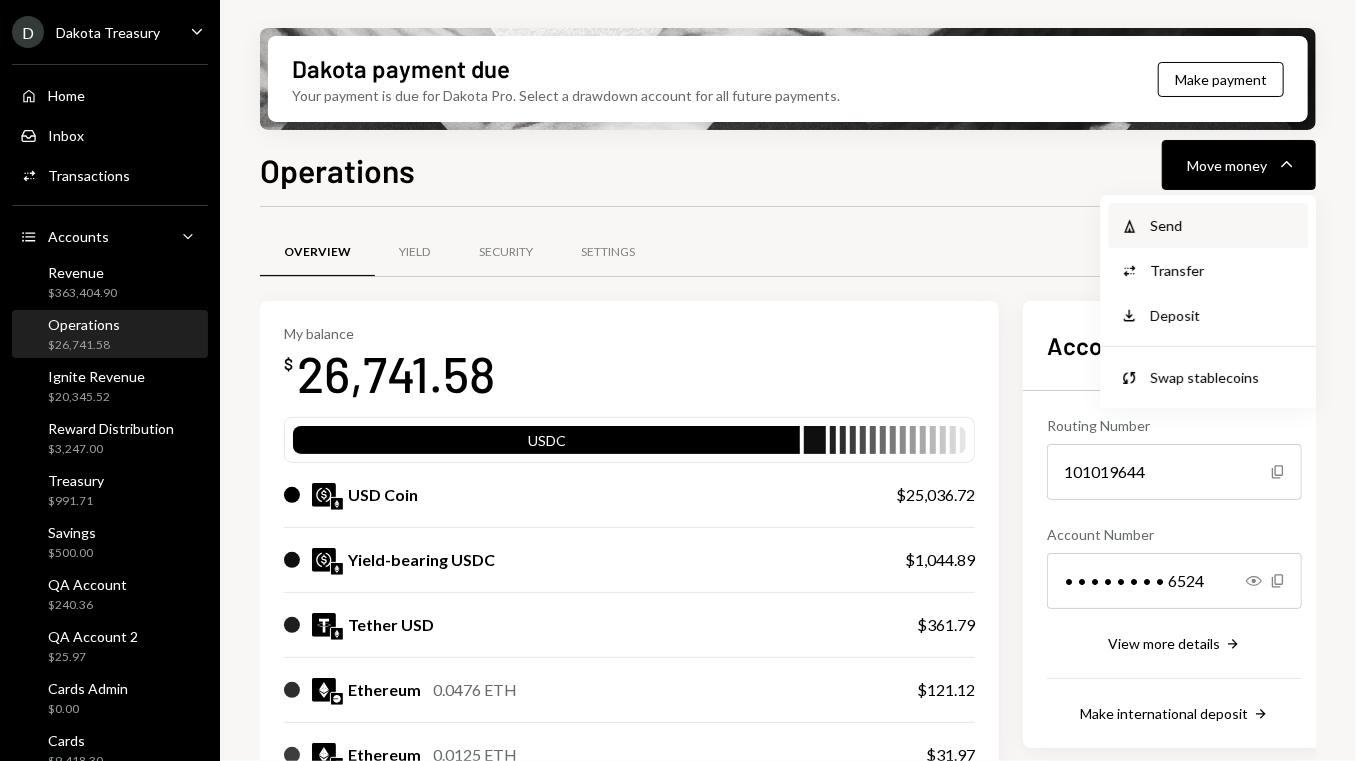 click on "Send" at bounding box center [1223, 225] 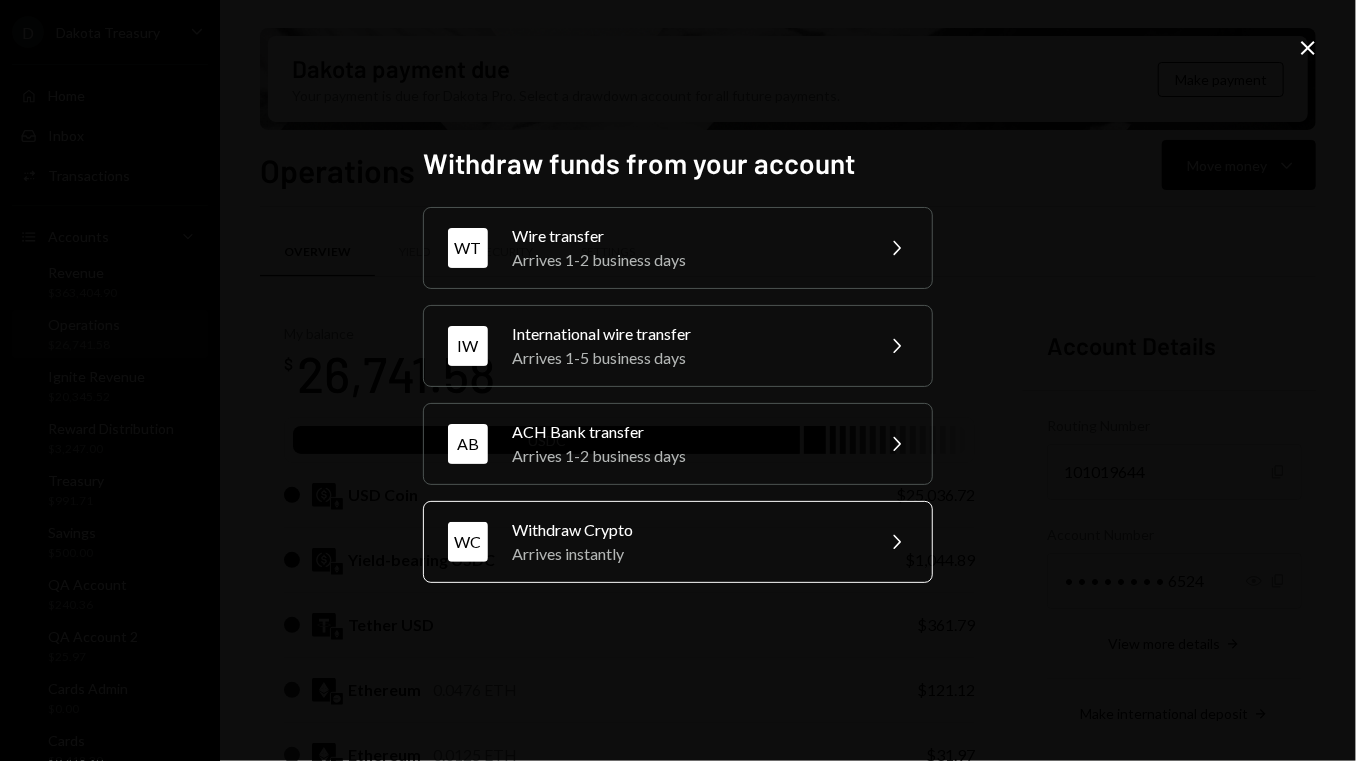 click on "WC Withdraw Crypto Arrives instantly Chevron Right" at bounding box center (678, 542) 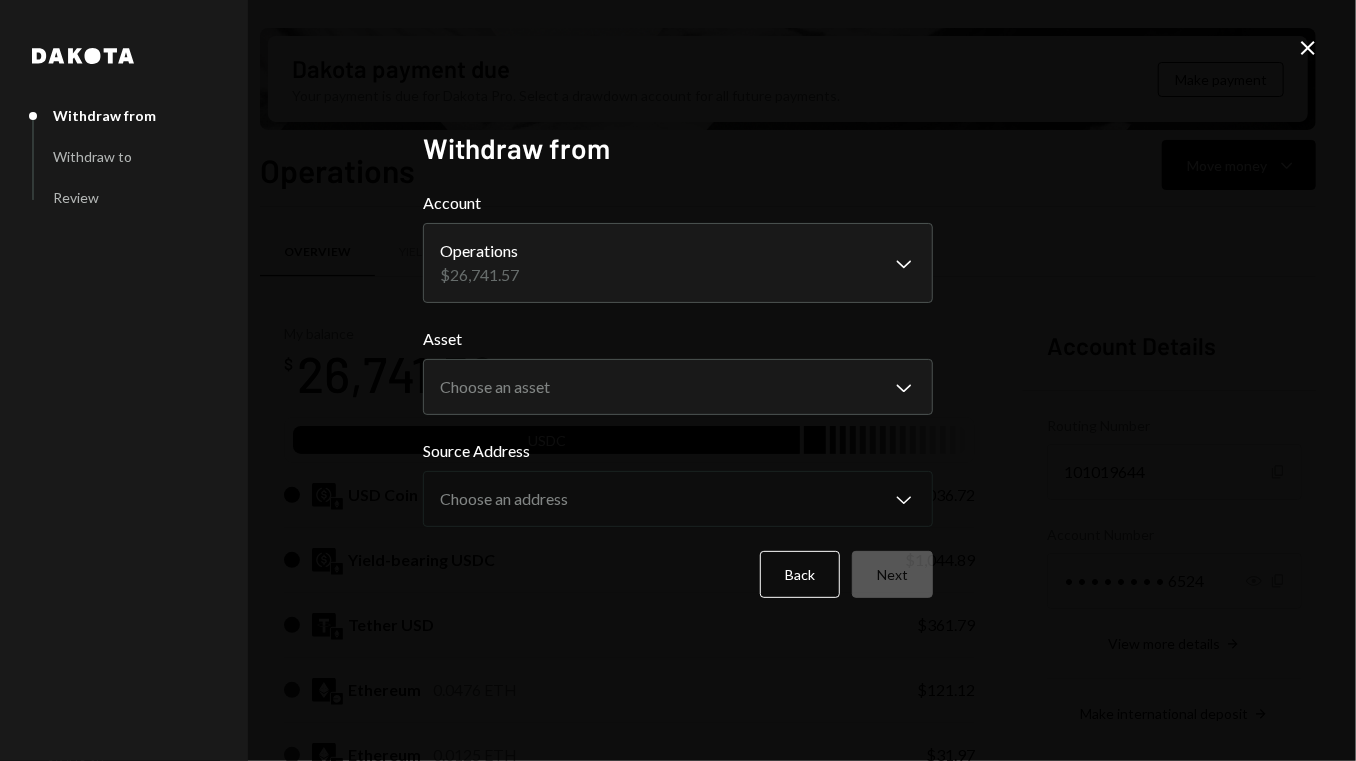 click on "D Dakota Treasury Caret Down Home Home Inbox Inbox Activities Transactions Accounts Accounts Caret Down Revenue $363,404.90 Operations $26,741.58 Ignite Revenue $20,345.52 Reward Distribution $3,247.00 Treasury $991.71 Savings $500.00 QA Account $240.36 QA Account 2 $25.97 Cards Admin $0.00 Cards $9,418.30 Dollar Rewards User Recipients Team Team Dakota payment due Your payment is due for Dakota Pro. Select a drawdown account for all future payments. Make payment Operations Move money Caret Down Overview Yield Security Settings My balance $ 26,741.58 USDC USD Coin $25,036.72 Yield-bearing USDC $1,044.89 Tether USD $361.79 Ethereum 0.0476  ETH $121.12 Ethereum 0.0125  ETH $31.97 USD Coin $30.51 USD Coin $25.00 Dakota USD $21.99 Polygon 83.5277  POL $15.31 Yield Bearing USDC $15.07 Echelon Prime 6.5363  PRIME $14.60 Ethereum 0.0031  ETH $8.09 USD Coin $6.14 Tether USD $5.00 Ethereum 0.001  ETH $2.54 Solana 0.0056  SOL $0.83 Recent Transactions View all Type Initiated By Initiated At Status Deposit 124.95  USDC" at bounding box center [678, 380] 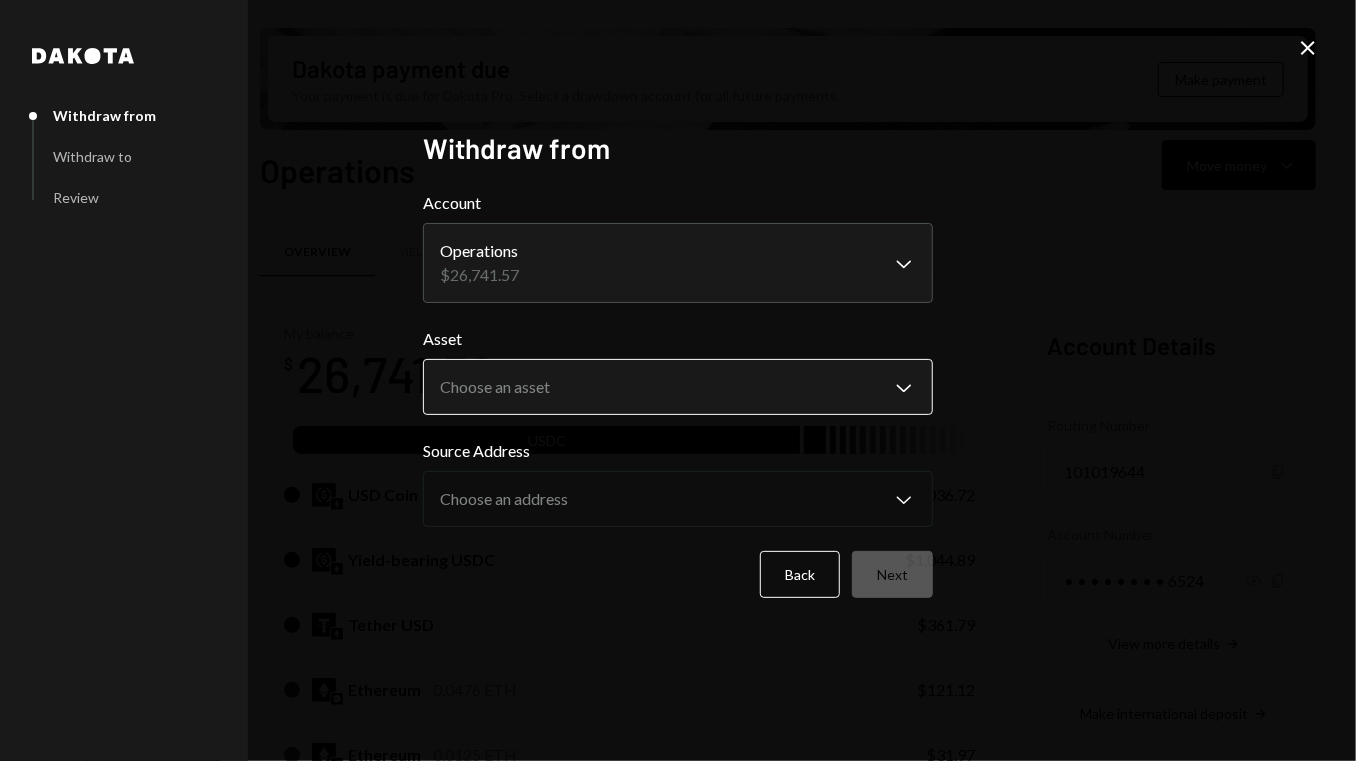 drag, startPoint x: 548, startPoint y: 422, endPoint x: 548, endPoint y: 409, distance: 13 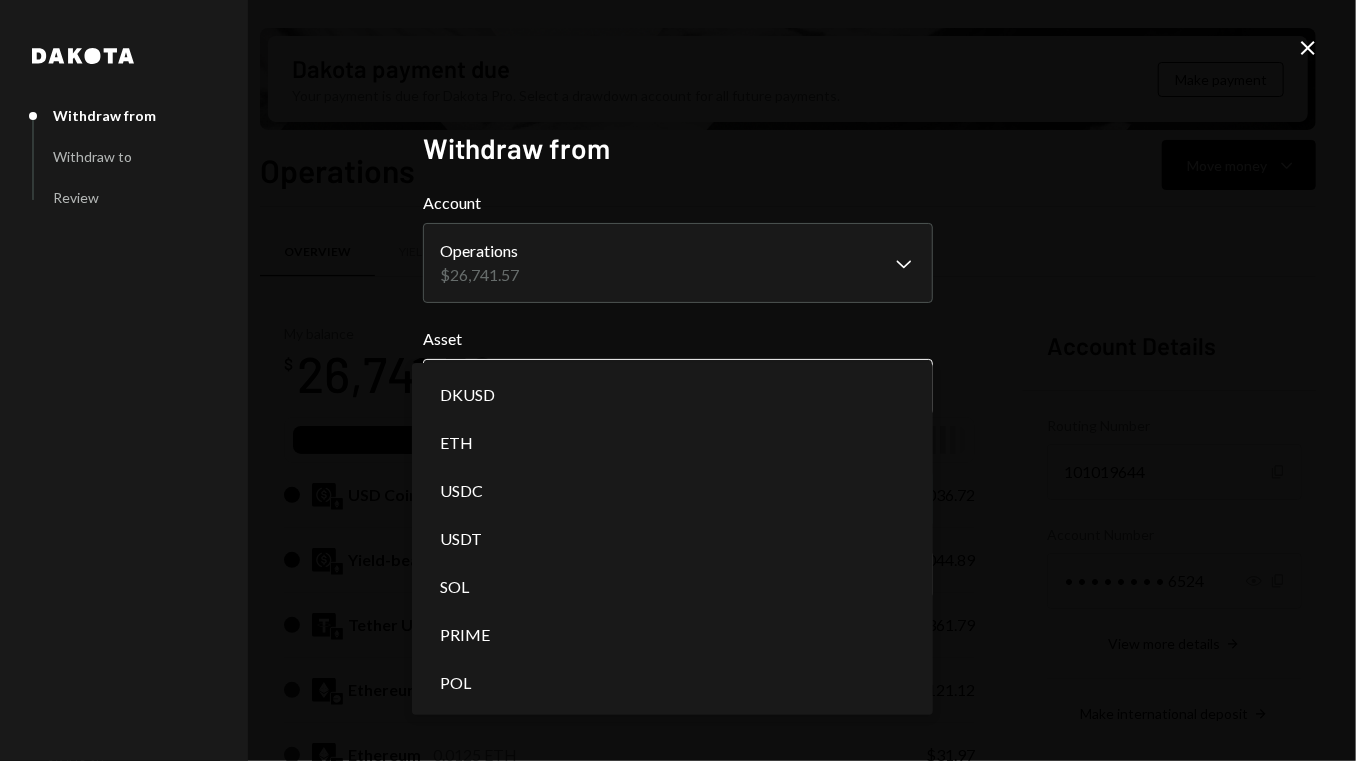 click on "D Dakota Treasury Caret Down Home Home Inbox Inbox Activities Transactions Accounts Accounts Caret Down Revenue $363,404.90 Operations $26,741.58 Ignite Revenue $20,345.52 Reward Distribution $3,247.00 Treasury $991.71 Savings $500.00 QA Account $240.36 QA Account 2 $25.97 Cards Admin $0.00 Cards $9,418.30 Dollar Rewards User Recipients Team Team Dakota payment due Your payment is due for Dakota Pro. Select a drawdown account for all future payments. Make payment Operations Move money Caret Down Overview Yield Security Settings My balance $ 26,741.58 USDC USD Coin $25,036.72 Yield-bearing USDC $1,044.89 Tether USD $361.79 Ethereum 0.0476  ETH $121.12 Ethereum 0.0125  ETH $31.97 USD Coin $30.51 USD Coin $25.00 Dakota USD $21.99 Polygon 83.5277  POL $15.31 Yield Bearing USDC $15.07 Echelon Prime 6.5363  PRIME $14.60 Ethereum 0.0031  ETH $8.09 USD Coin $6.14 Tether USD $5.00 Ethereum 0.001  ETH $2.54 Solana 0.0056  SOL $0.83 Recent Transactions View all Type Initiated By Initiated At Status Deposit 124.95  USDC" at bounding box center (678, 380) 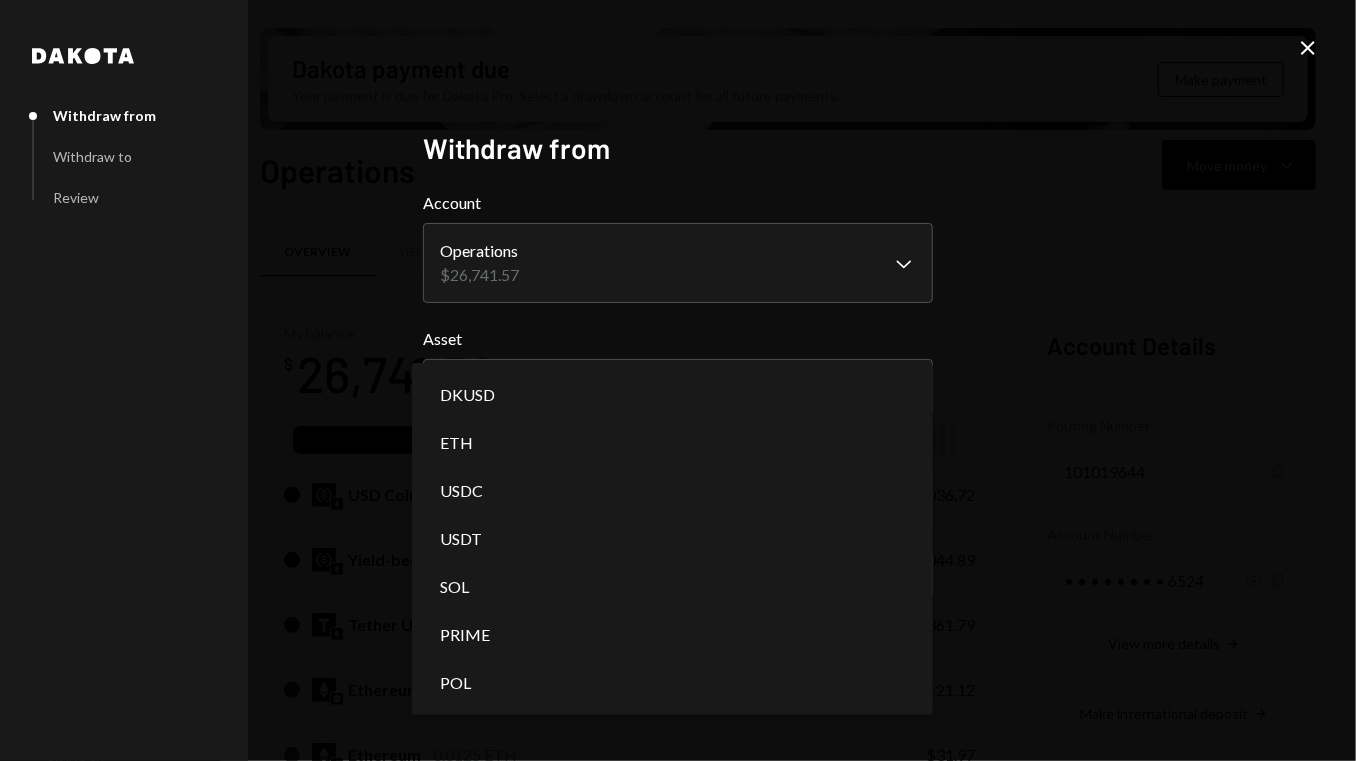 select on "****" 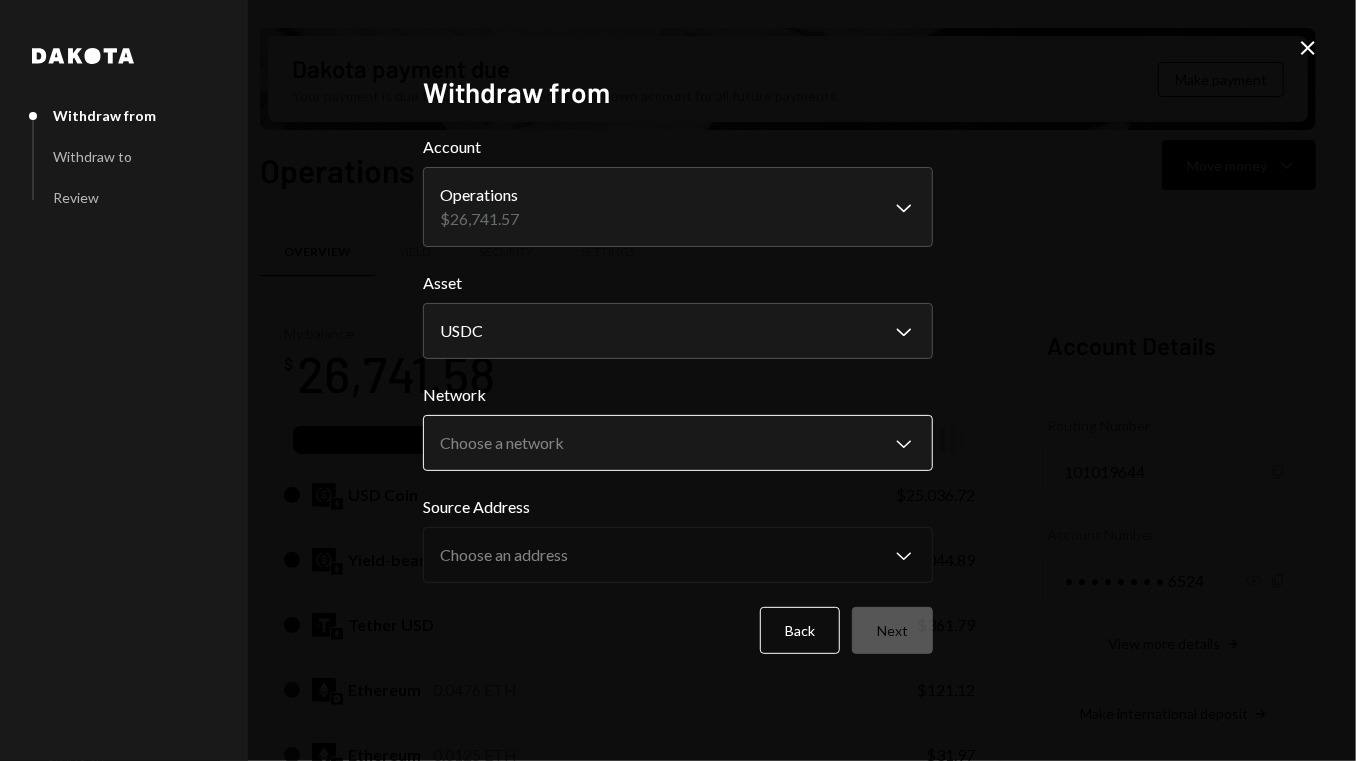 click on "D Dakota Treasury Caret Down Home Home Inbox Inbox Activities Transactions Accounts Accounts Caret Down Revenue $363,404.90 Operations $26,741.58 Ignite Revenue $20,345.52 Reward Distribution $3,247.00 Treasury $991.71 Savings $500.00 QA Account $240.36 QA Account 2 $25.97 Cards Admin $0.00 Cards $9,418.30 Dollar Rewards User Recipients Team Team Dakota payment due Your payment is due for Dakota Pro. Select a drawdown account for all future payments. Make payment Operations Move money Caret Down Overview Yield Security Settings My balance $ 26,741.58 USDC USD Coin $25,036.72 Yield-bearing USDC $1,044.89 Tether USD $361.79 Ethereum 0.0476  ETH $121.12 Ethereum 0.0125  ETH $31.97 USD Coin $30.51 USD Coin $25.00 Dakota USD $21.99 Polygon 83.5277  POL $15.31 Yield Bearing USDC $15.07 Echelon Prime 6.5363  PRIME $14.60 Ethereum 0.0031  ETH $8.09 USD Coin $6.14 Tether USD $5.00 Ethereum 0.001  ETH $2.54 Solana 0.0056  SOL $0.83 Recent Transactions View all Type Initiated By Initiated At Status Deposit 124.95  USDC" at bounding box center [678, 380] 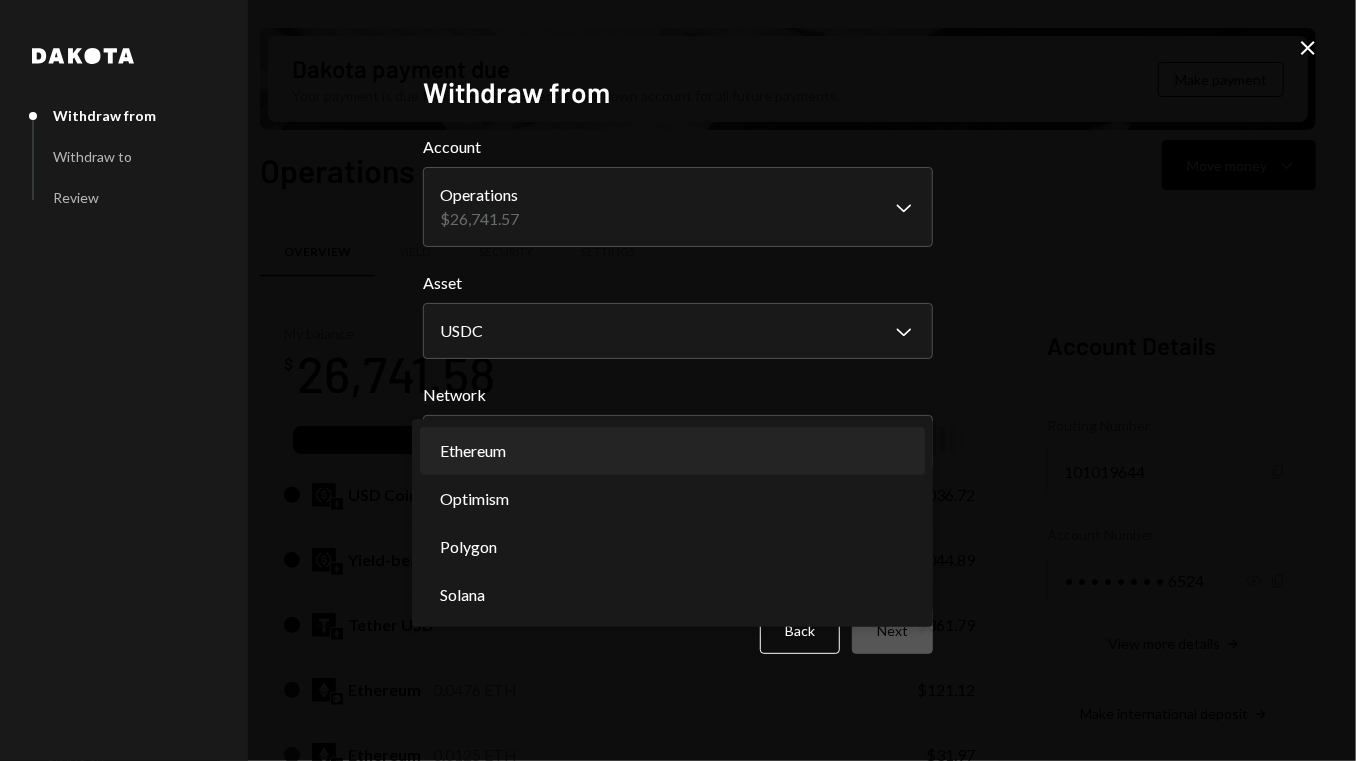 select on "**********" 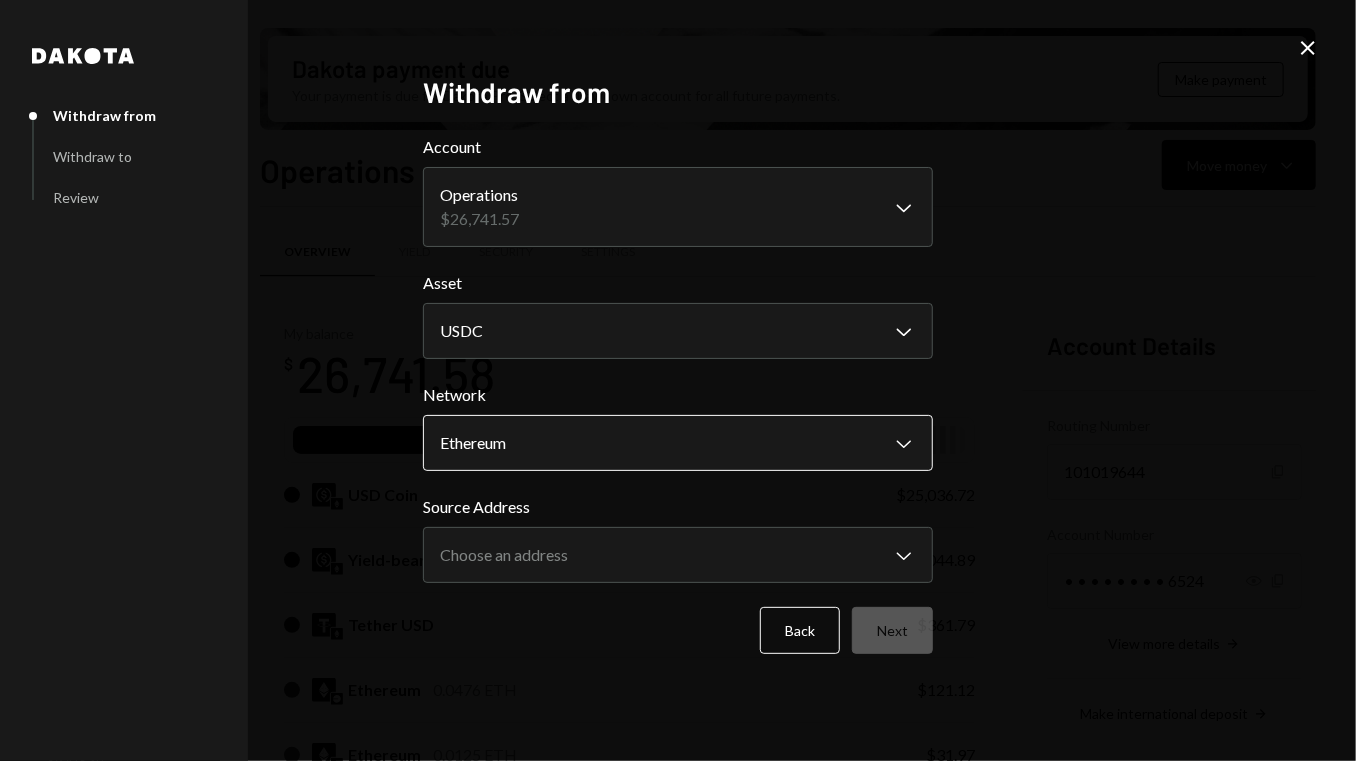 click on "D Dakota Treasury Caret Down Home Home Inbox Inbox Activities Transactions Accounts Accounts Caret Down Revenue $363,404.90 Operations $26,741.58 Ignite Revenue $20,345.52 Reward Distribution $3,247.00 Treasury $991.71 Savings $500.00 QA Account $240.36 QA Account 2 $25.97 Cards Admin $0.00 Cards $9,418.30 Dollar Rewards User Recipients Team Team Dakota payment due Your payment is due for Dakota Pro. Select a drawdown account for all future payments. Make payment Operations Move money Caret Down Overview Yield Security Settings My balance $ 26,741.58 USDC USD Coin $25,036.72 Yield-bearing USDC $1,044.89 Tether USD $361.79 Ethereum 0.0476  ETH $121.12 Ethereum 0.0125  ETH $31.97 USD Coin $30.51 USD Coin $25.00 Dakota USD $21.99 Polygon 83.5277  POL $15.31 Yield Bearing USDC $15.07 Echelon Prime 6.5363  PRIME $14.60 Ethereum 0.0031  ETH $8.09 USD Coin $6.14 Tether USD $5.00 Ethereum 0.001  ETH $2.54 Solana 0.0056  SOL $0.83 Recent Transactions View all Type Initiated By Initiated At Status Deposit 124.95  USDC" at bounding box center (678, 380) 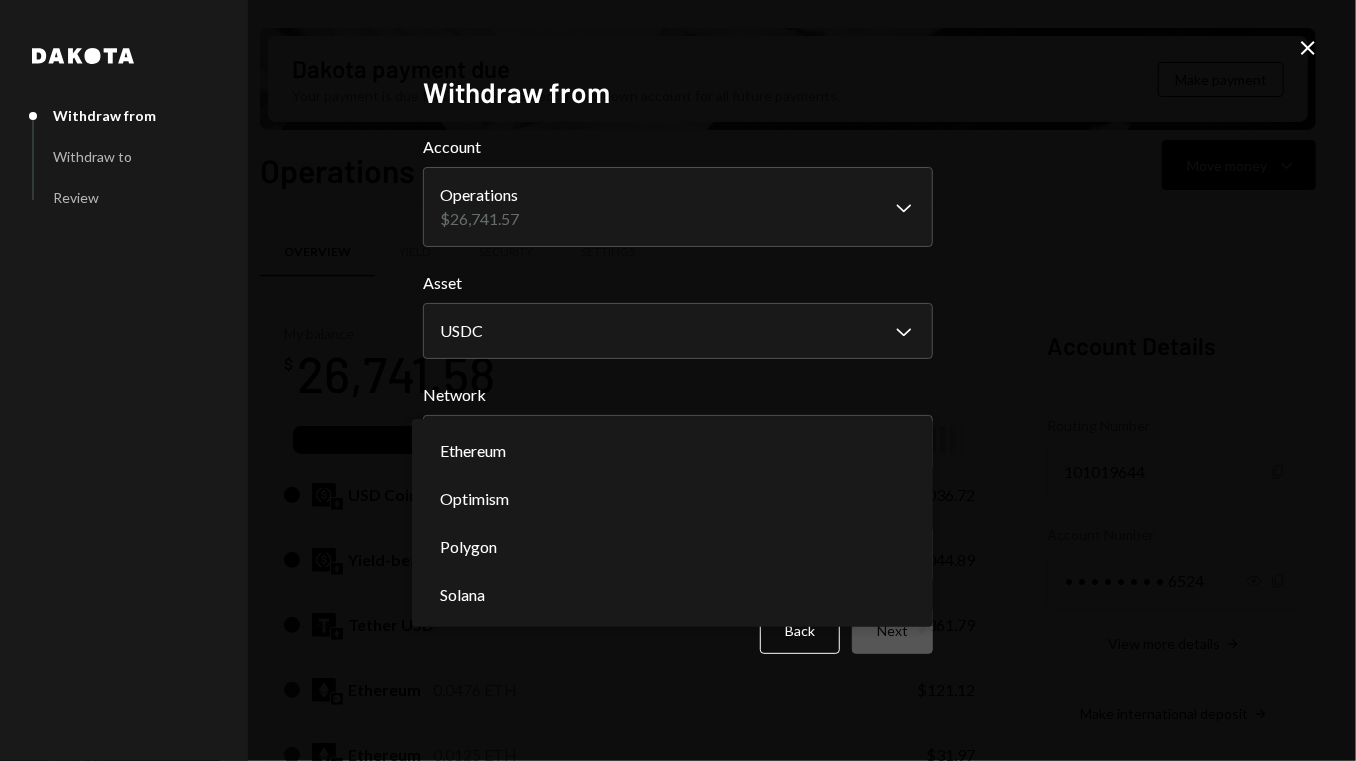 click on "D Dakota Treasury Caret Down Home Home Inbox Inbox Activities Transactions Accounts Accounts Caret Down Revenue $363,404.90 Operations $26,741.58 Ignite Revenue $20,345.52 Reward Distribution $3,247.00 Treasury $991.71 Savings $500.00 QA Account $240.36 QA Account 2 $25.97 Cards Admin $0.00 Cards $9,418.30 Dollar Rewards User Recipients Team Team Dakota payment due Your payment is due for Dakota Pro. Select a drawdown account for all future payments. Make payment Operations Move money Caret Down Overview Yield Security Settings My balance $ 26,741.58 USDC USD Coin $25,036.72 Yield-bearing USDC $1,044.89 Tether USD $361.79 Ethereum 0.0476  ETH $121.12 Ethereum 0.0125  ETH $31.97 USD Coin $30.51 USD Coin $25.00 Dakota USD $21.99 Polygon 83.5277  POL $15.31 Yield Bearing USDC $15.07 Echelon Prime 6.5363  PRIME $14.60 Ethereum 0.0031  ETH $8.09 USD Coin $6.14 Tether USD $5.00 Ethereum 0.001  ETH $2.54 Solana 0.0056  SOL $0.83 Recent Transactions View all Type Initiated By Initiated At Status Deposit 124.95  USDC" at bounding box center (678, 380) 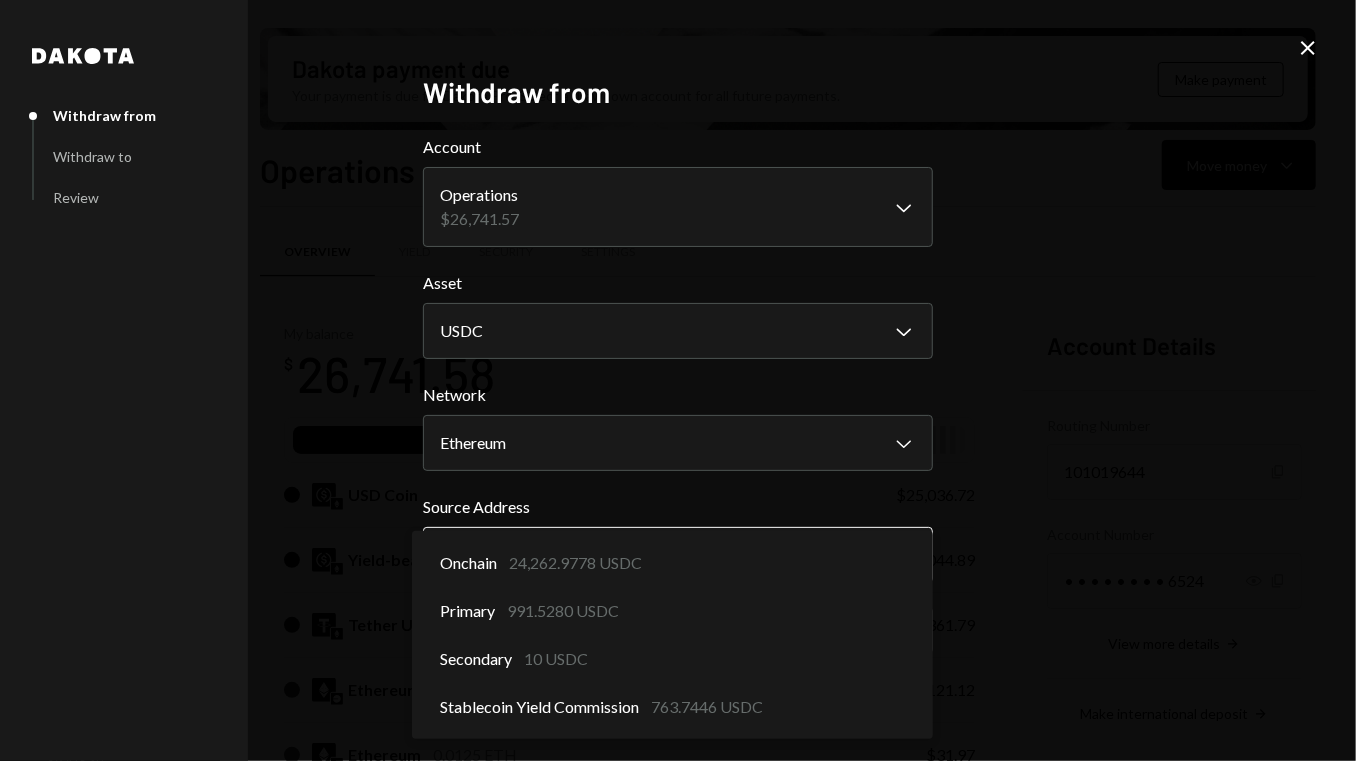 click on "D Dakota Treasury Caret Down Home Home Inbox Inbox Activities Transactions Accounts Accounts Caret Down Revenue $363,404.90 Operations $26,741.58 Ignite Revenue $20,345.52 Reward Distribution $3,247.00 Treasury $991.71 Savings $500.00 QA Account $240.36 QA Account 2 $25.97 Cards Admin $0.00 Cards $9,418.30 Dollar Rewards User Recipients Team Team Dakota payment due Your payment is due for Dakota Pro. Select a drawdown account for all future payments. Make payment Operations Move money Caret Down Overview Yield Security Settings My balance $ 26,741.58 USDC USD Coin $25,036.72 Yield-bearing USDC $1,044.89 Tether USD $361.79 Ethereum 0.0476  ETH $121.12 Ethereum 0.0125  ETH $31.97 USD Coin $30.51 USD Coin $25.00 Dakota USD $21.99 Polygon 83.5277  POL $15.31 Yield Bearing USDC $15.07 Echelon Prime 6.5363  PRIME $14.60 Ethereum 0.0031  ETH $8.09 USD Coin $6.14 Tether USD $5.00 Ethereum 0.001  ETH $2.54 Solana 0.0056  SOL $0.83 Recent Transactions View all Type Initiated By Initiated At Status Deposit 124.95  USDC" at bounding box center [678, 380] 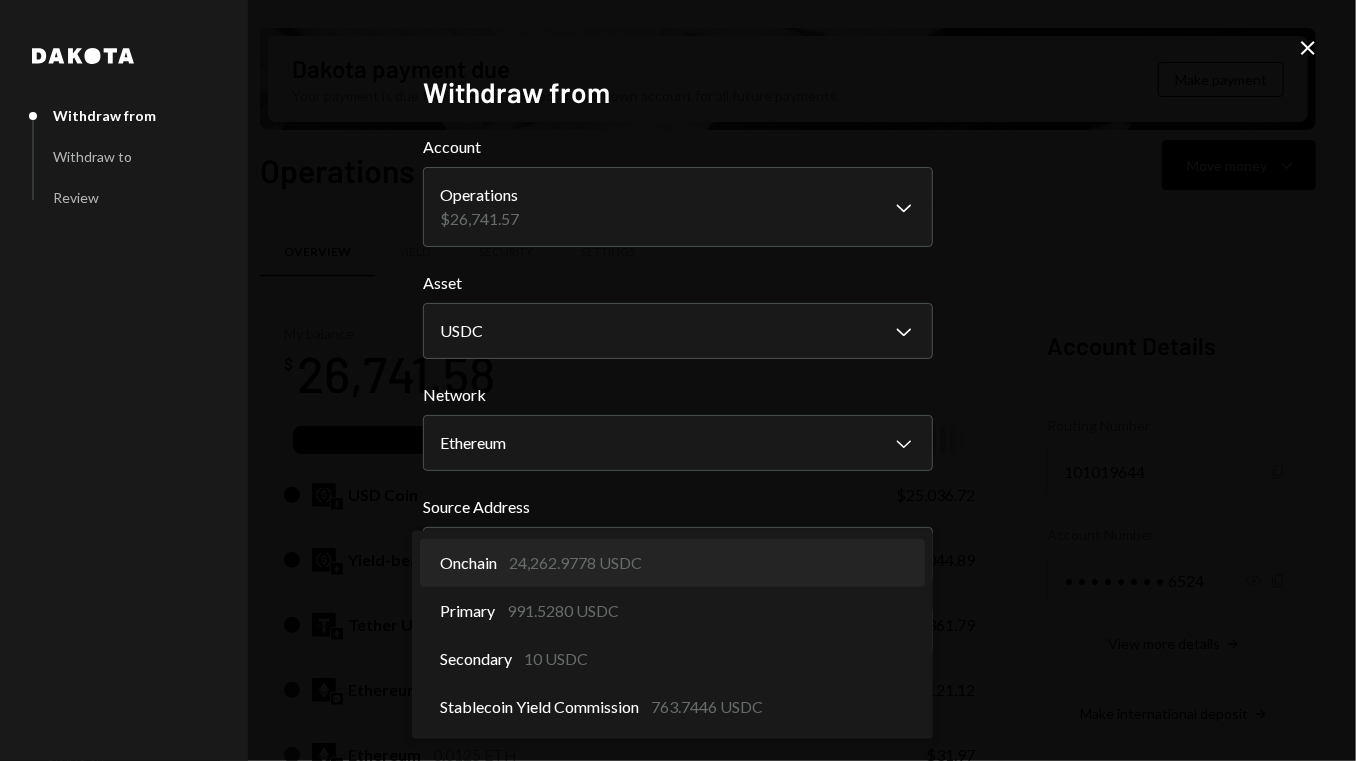 select on "**********" 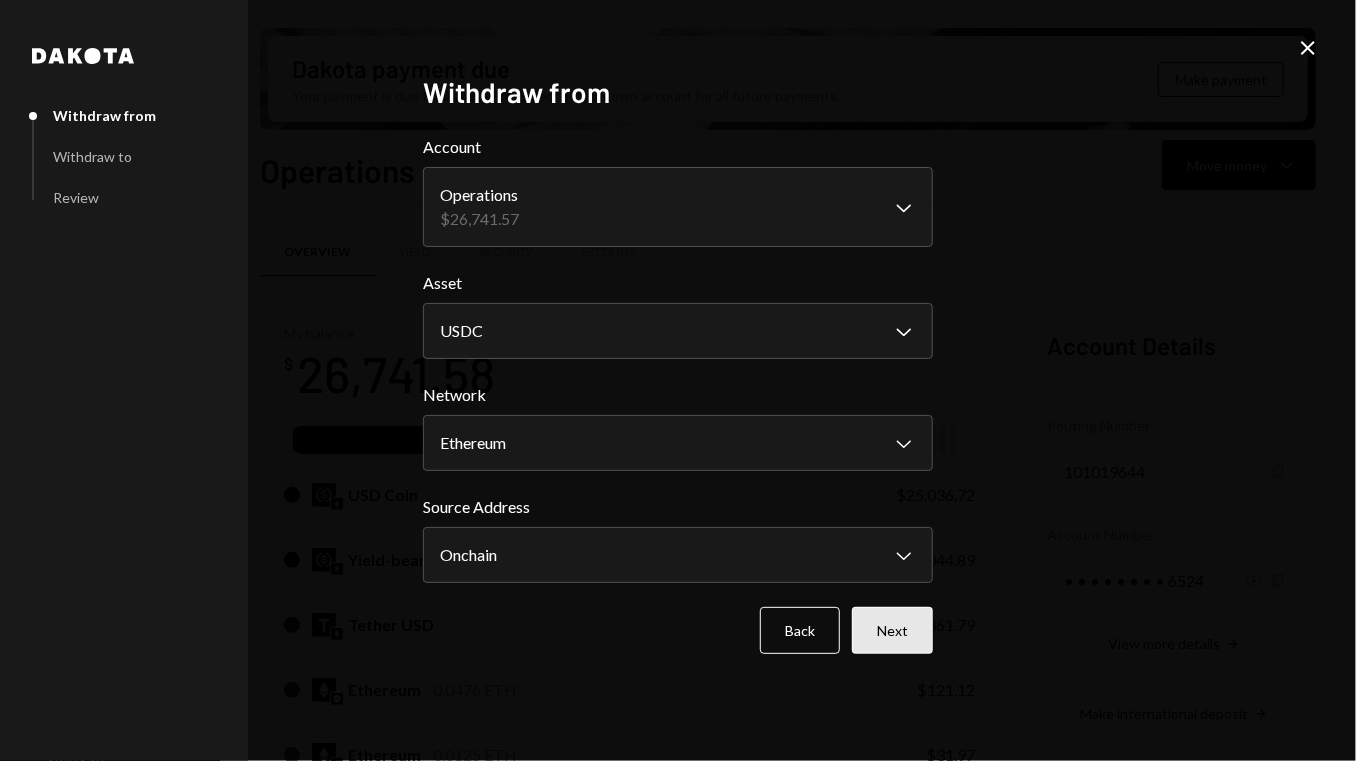 click on "Next" at bounding box center [892, 630] 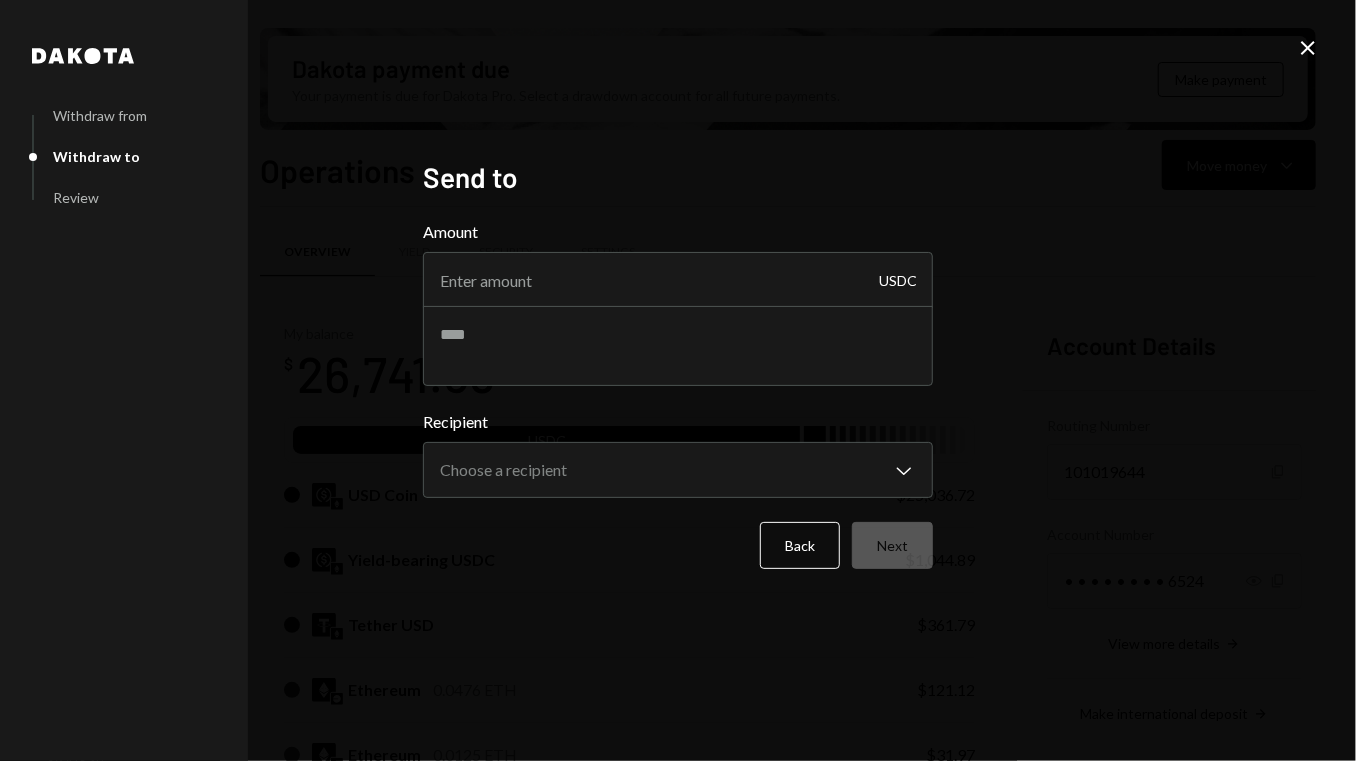 click on "Amount USDC" at bounding box center (678, 264) 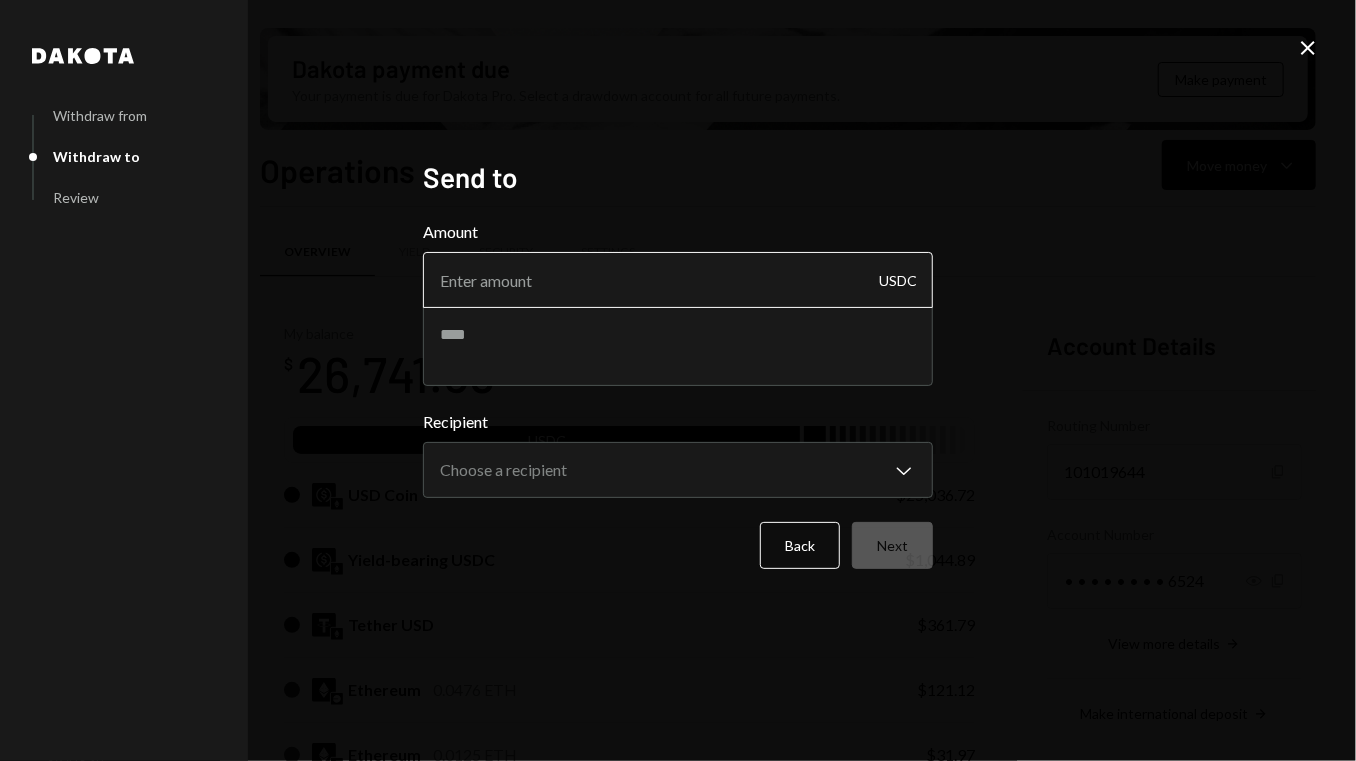 click on "Amount" at bounding box center [678, 280] 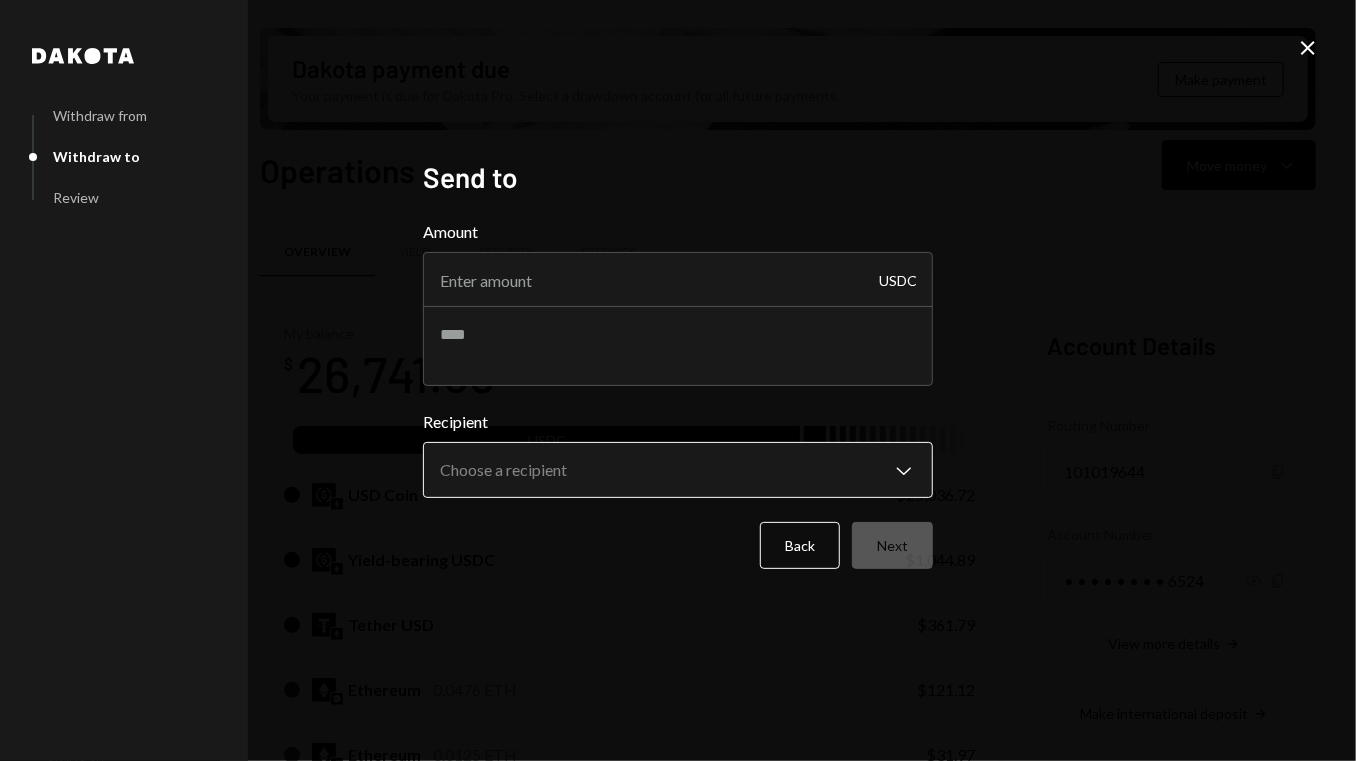 click on "D Dakota Treasury Caret Down Home Home Inbox Inbox Activities Transactions Accounts Accounts Caret Down Revenue $363,404.90 Operations $26,741.58 Ignite Revenue $20,345.52 Reward Distribution $3,247.00 Treasury $991.71 Savings $500.00 QA Account $240.36 QA Account 2 $25.97 Cards Admin $0.00 Cards $9,418.30 Dollar Rewards User Recipients Team Team Dakota payment due Your payment is due for Dakota Pro. Select a drawdown account for all future payments. Make payment Operations Move money Caret Down Overview Yield Security Settings My balance $ 26,741.58 USDC USD Coin $25,036.72 Yield-bearing USDC $1,044.89 Tether USD $361.79 Ethereum 0.0476  ETH $121.12 Ethereum 0.0125  ETH $31.97 USD Coin $30.51 USD Coin $25.00 Dakota USD $21.99 Polygon 83.5277  POL $15.31 Yield Bearing USDC $15.07 Echelon Prime 6.5363  PRIME $14.60 Ethereum 0.0031  ETH $8.09 USD Coin $6.14 Tether USD $5.00 Ethereum 0.001  ETH $2.54 Solana 0.0056  SOL $0.83 Recent Transactions View all Type Initiated By Initiated At Status Deposit 124.95  USDC" at bounding box center [678, 380] 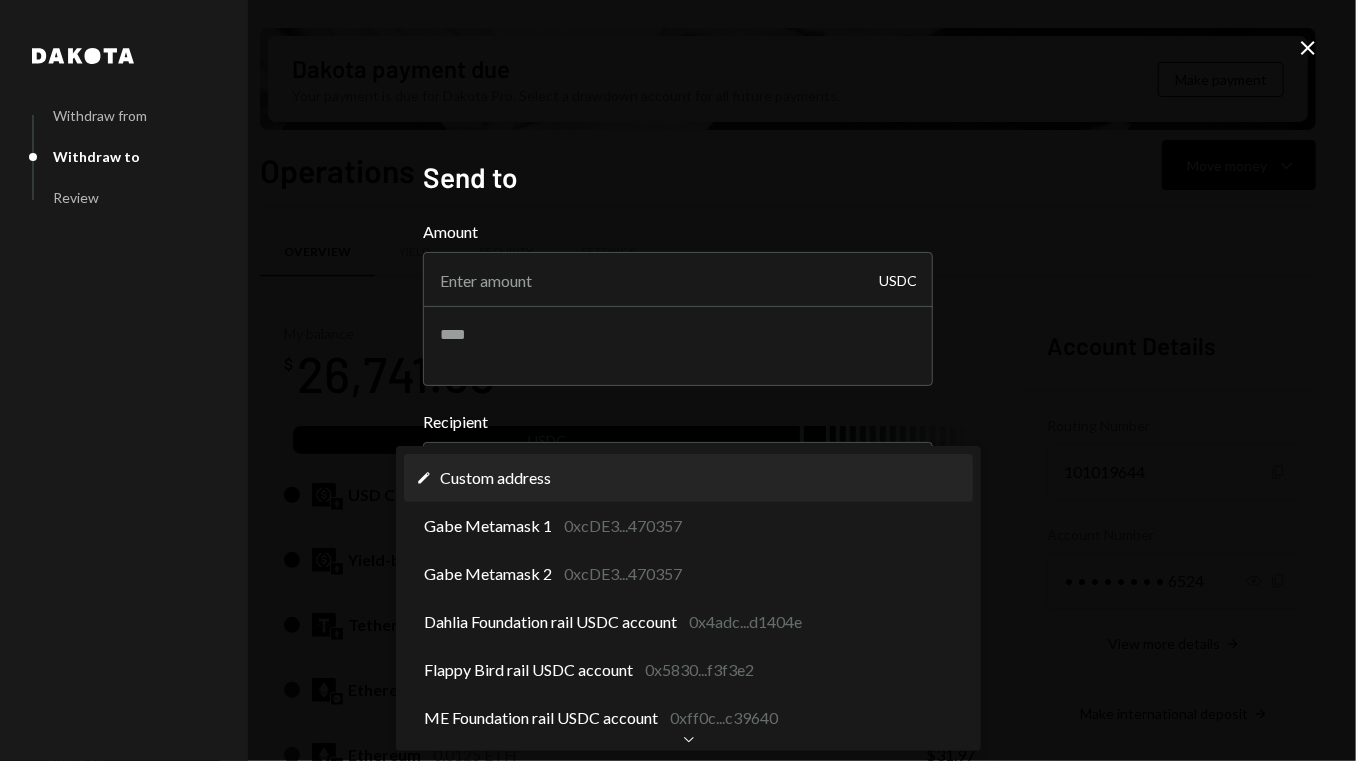 select on "**********" 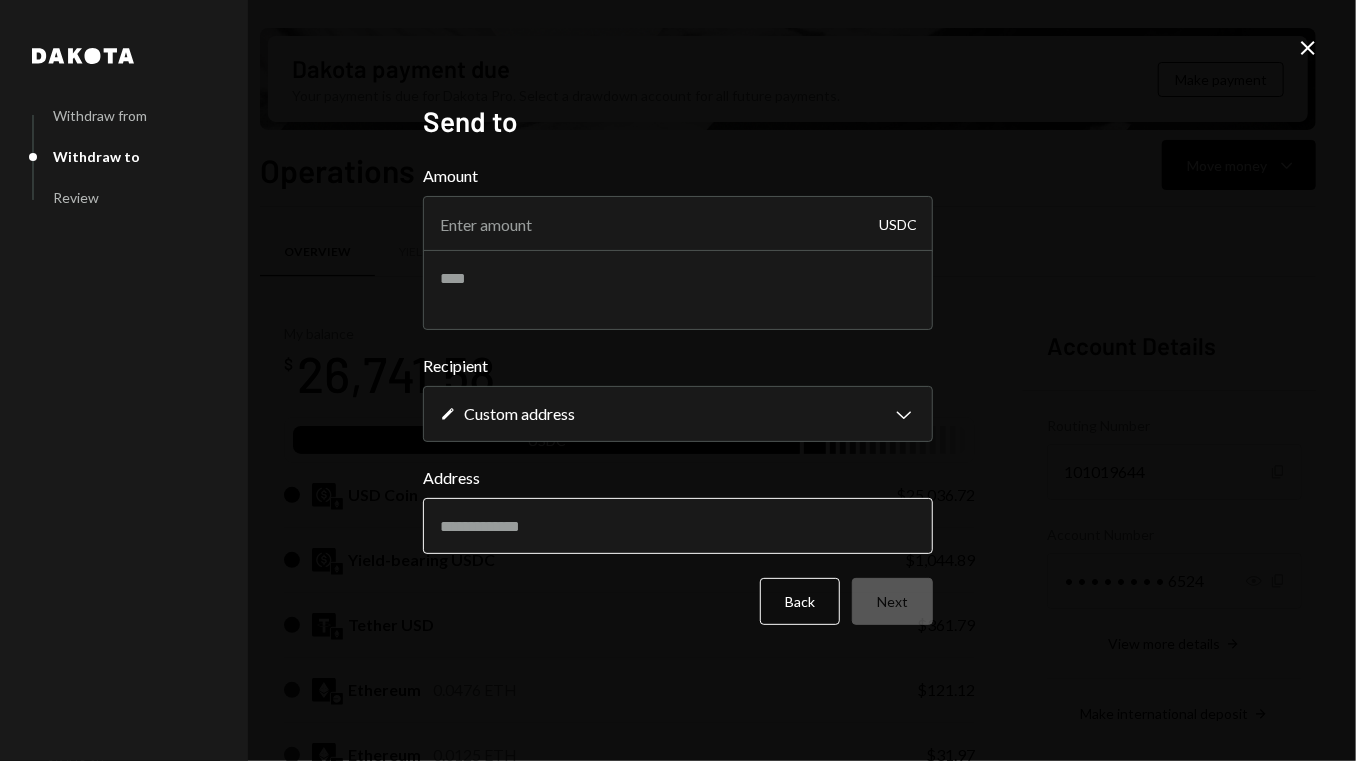 click on "Address" at bounding box center (678, 526) 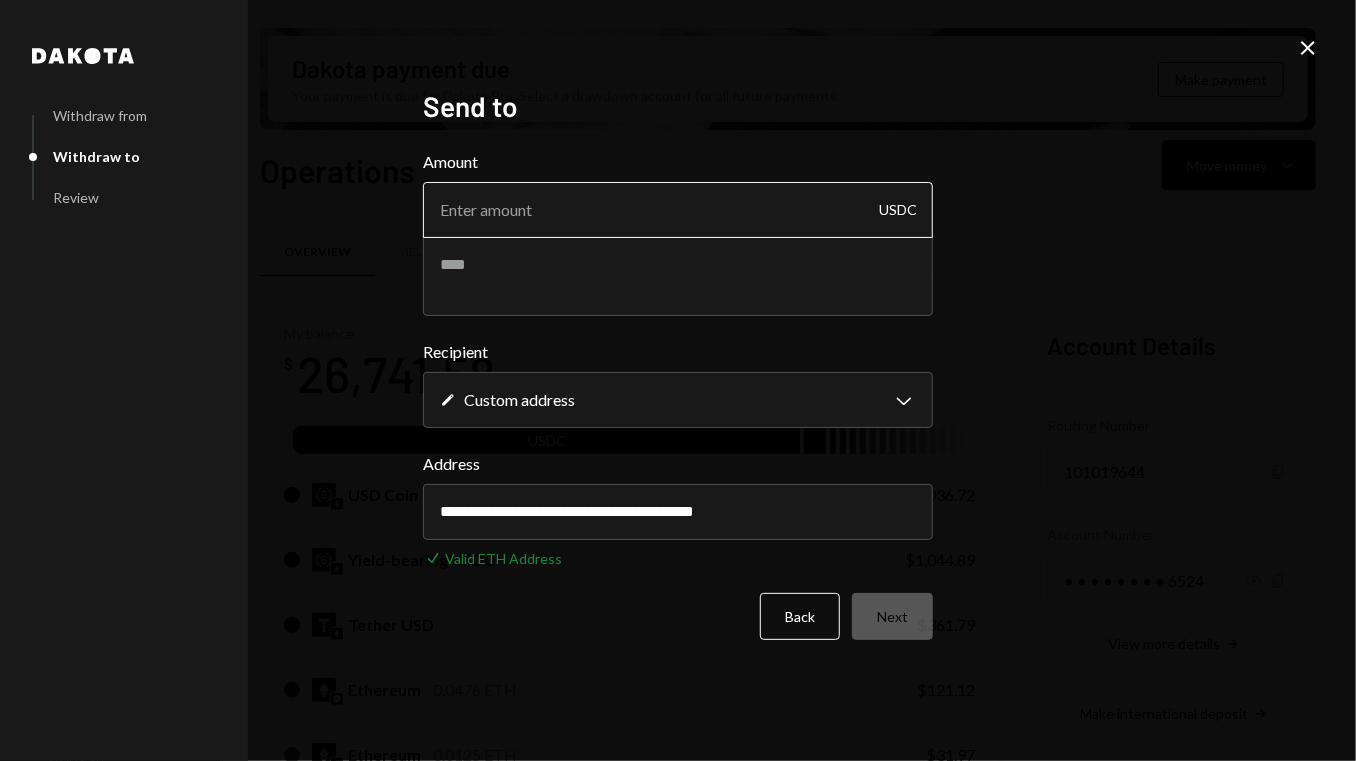 type on "**********" 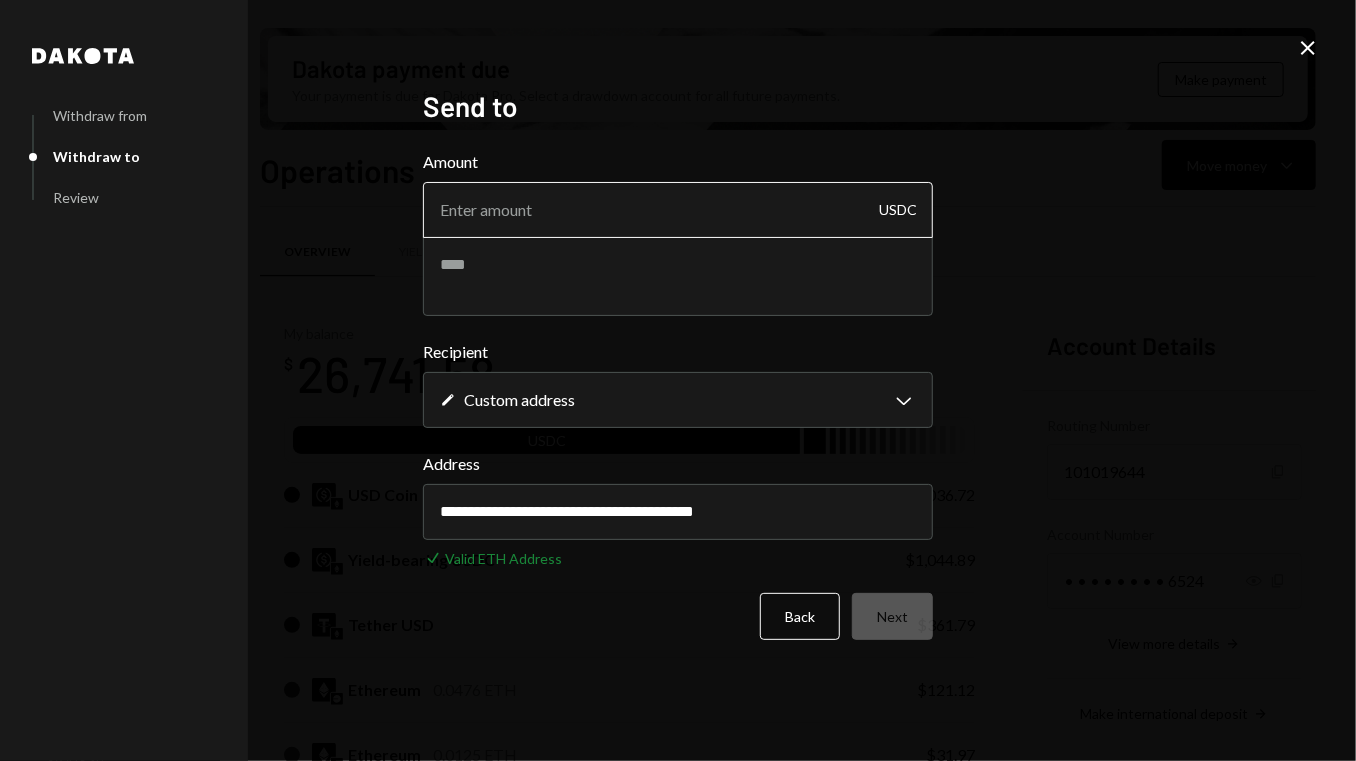 click on "Amount" at bounding box center (678, 210) 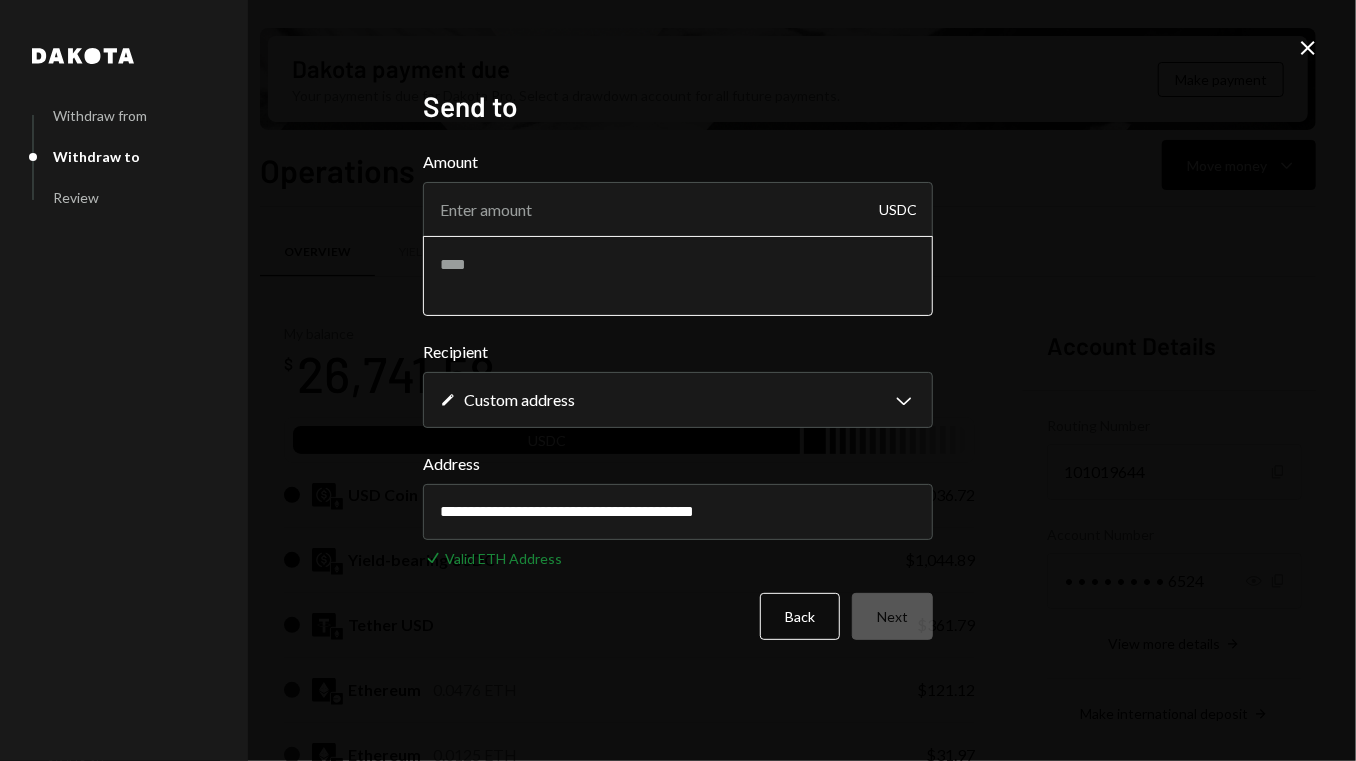 click at bounding box center (678, 276) 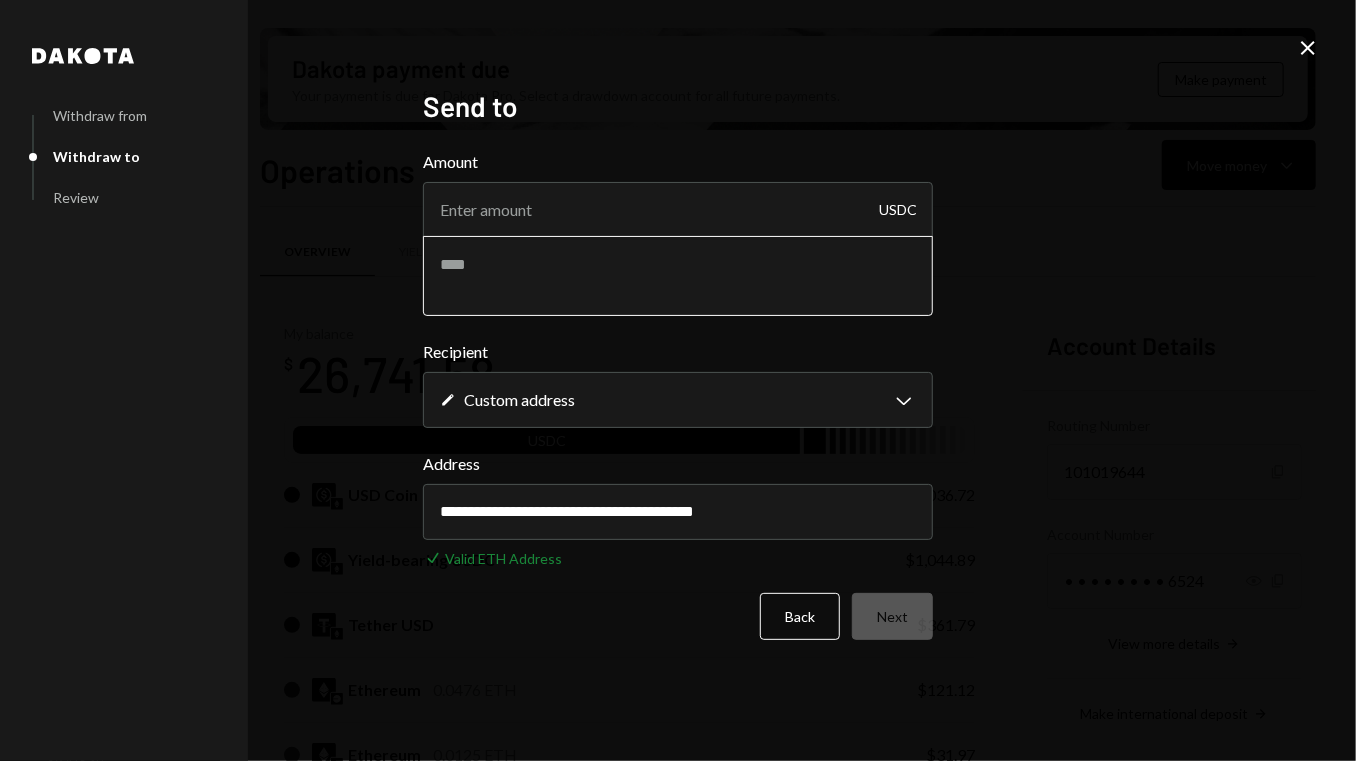 paste on "**********" 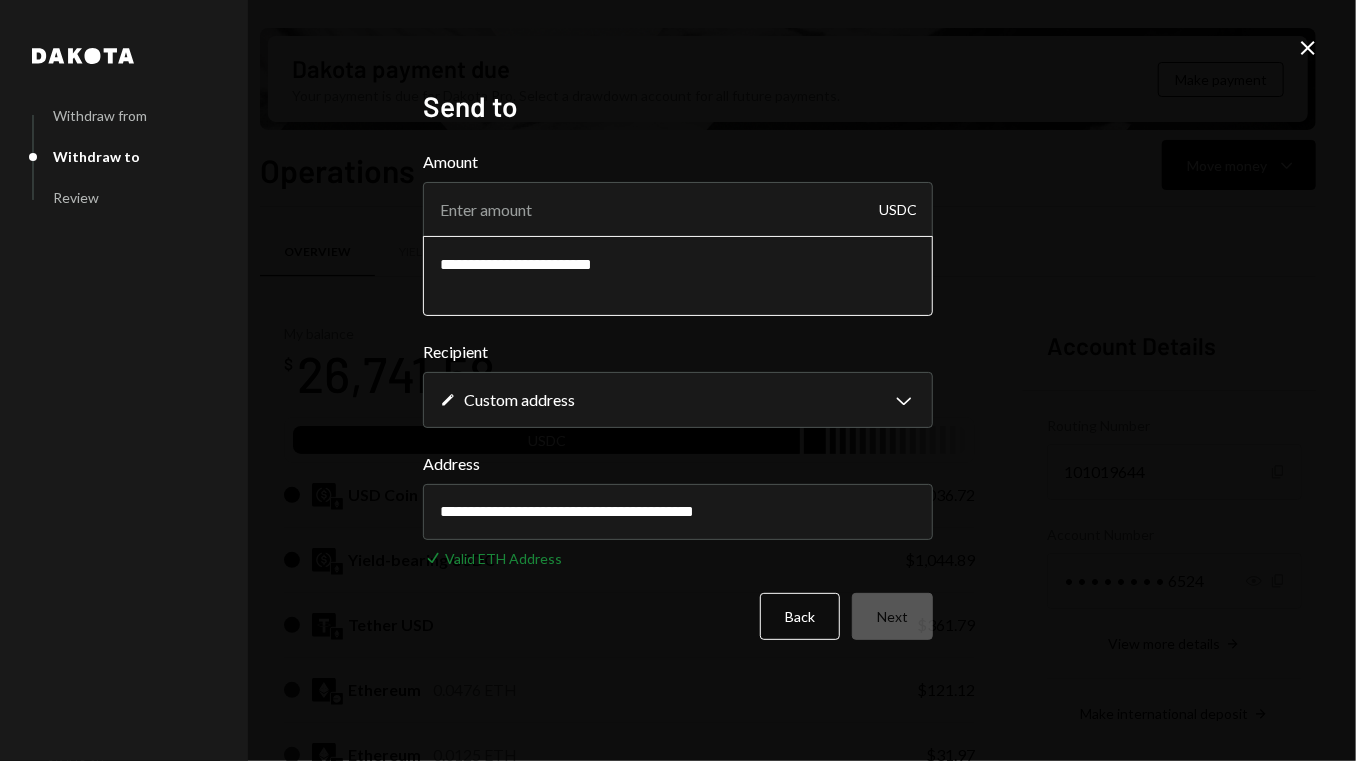 type on "**********" 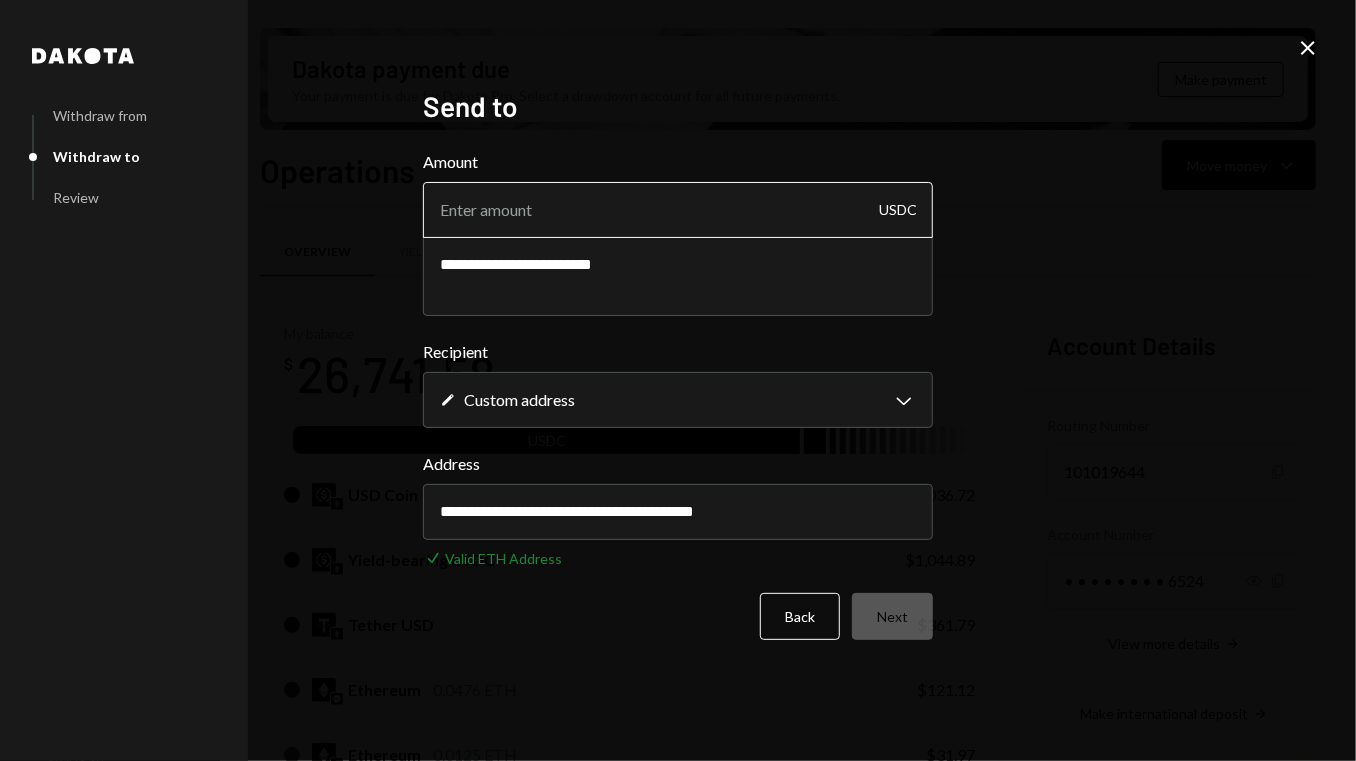 click on "Amount" at bounding box center (678, 210) 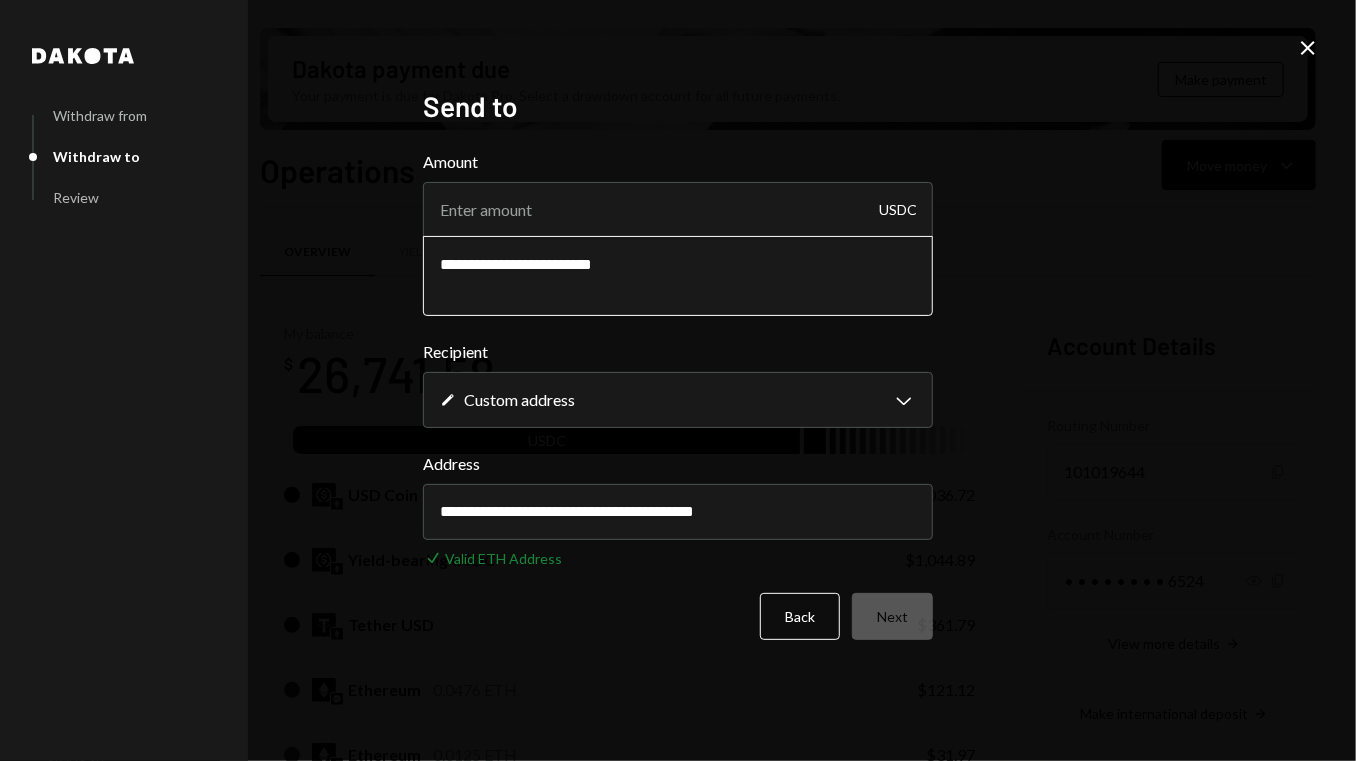 paste on "24244.84" 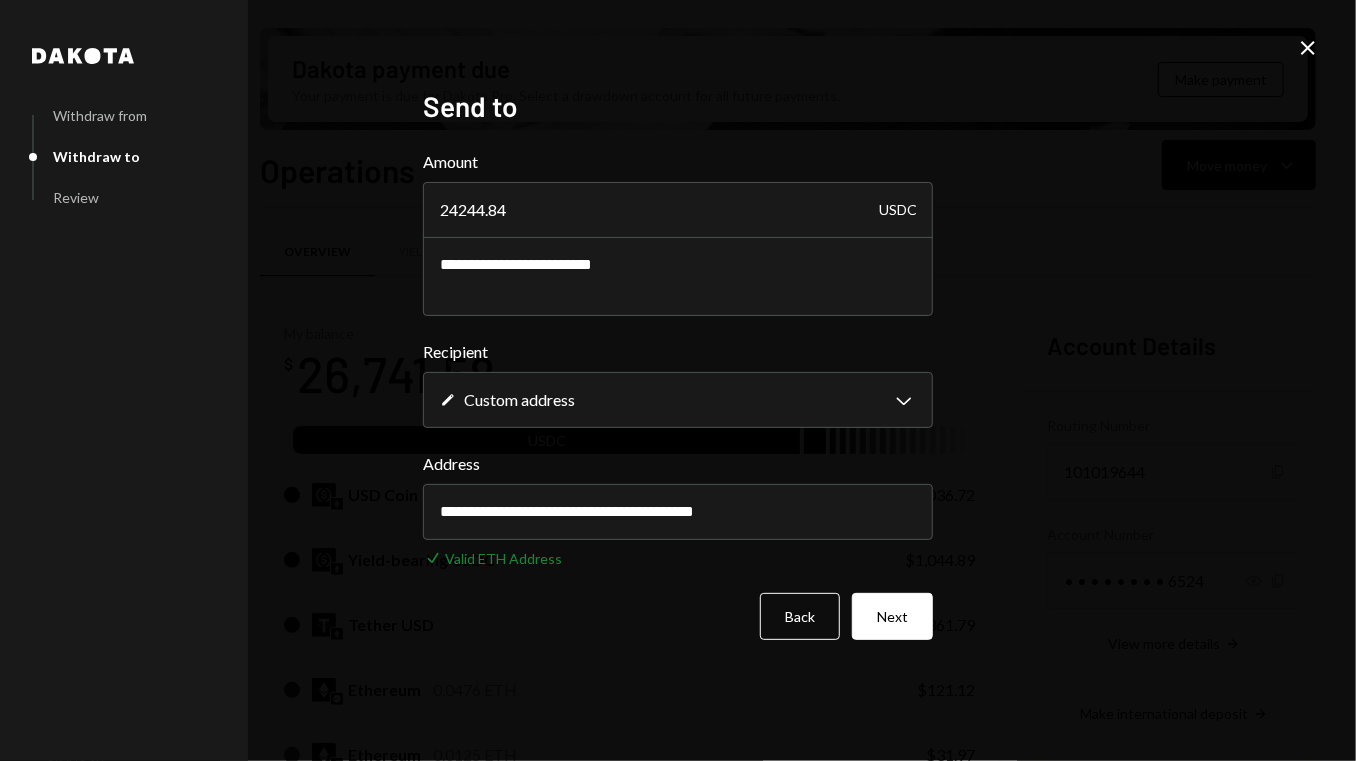 type on "24244.84" 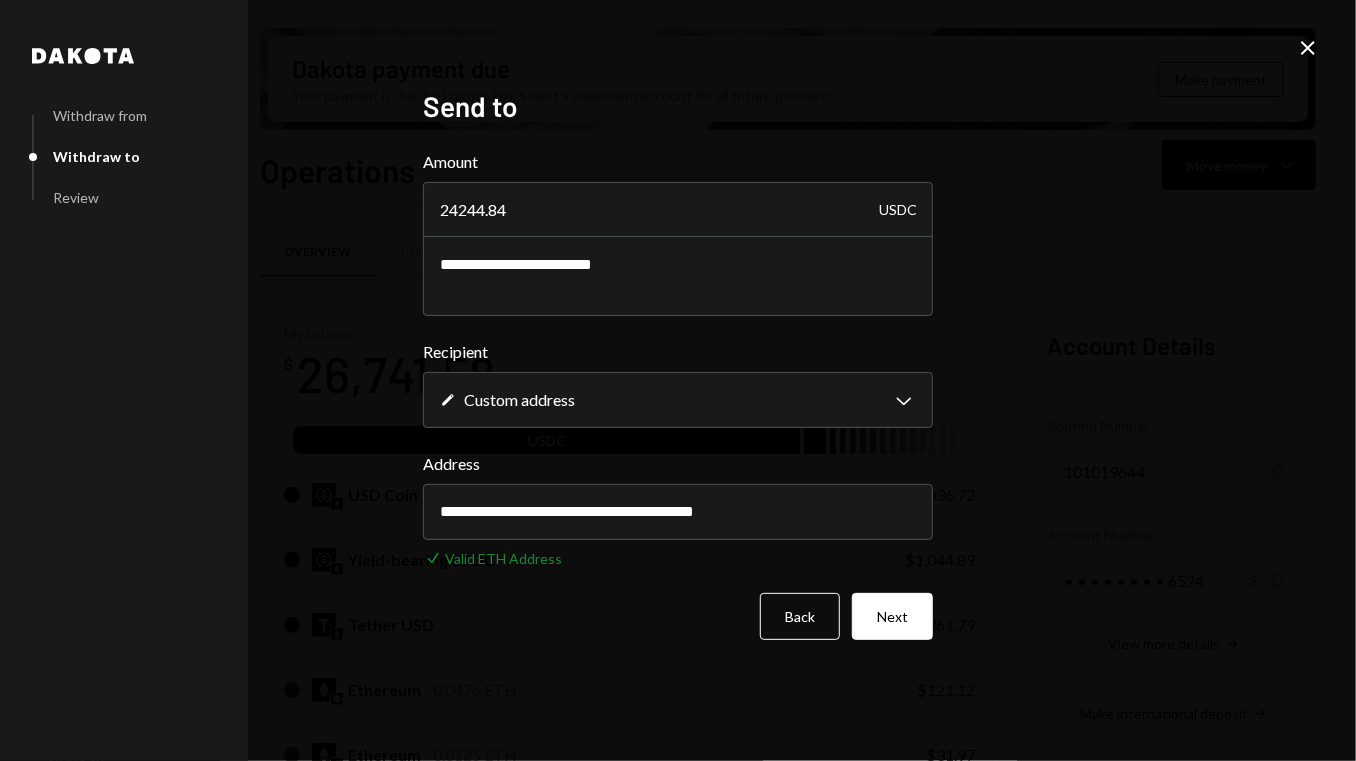 click on "**********" at bounding box center (678, 380) 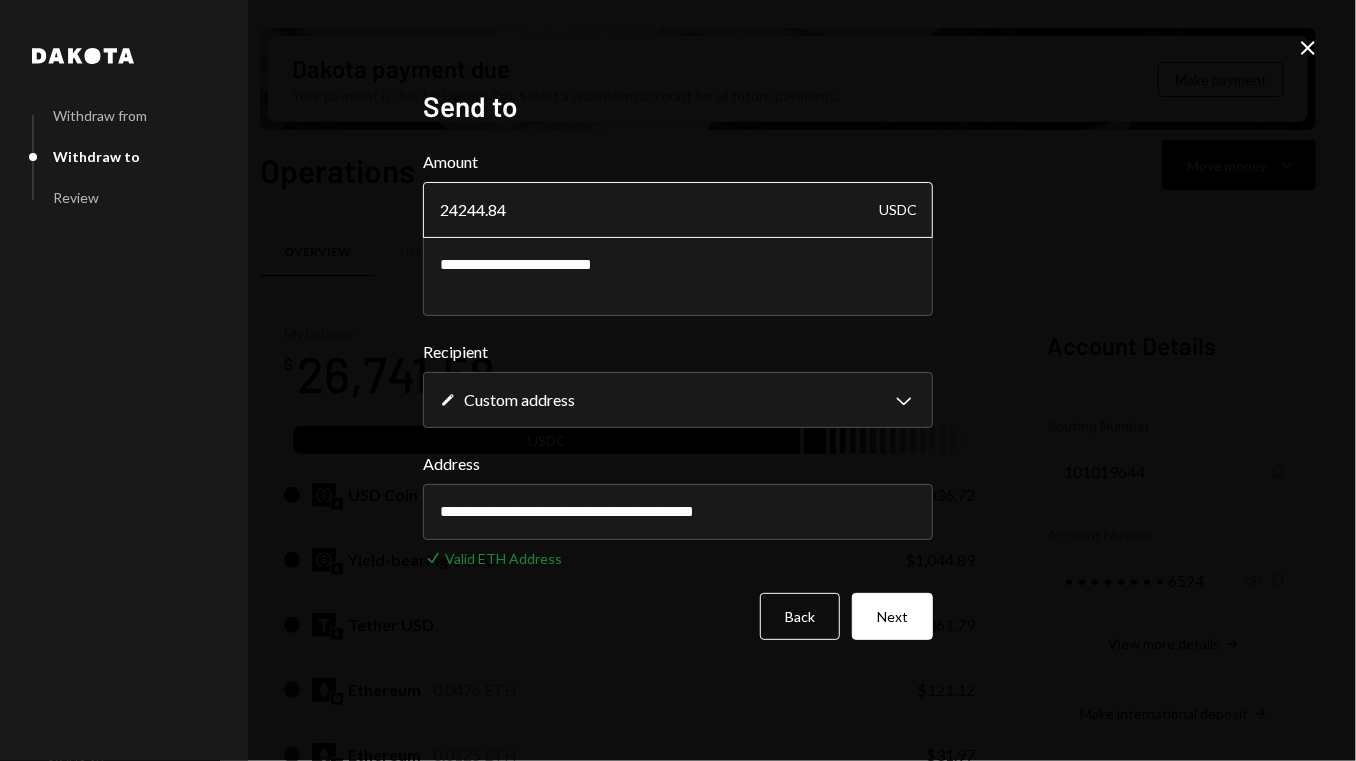 click on "24244.84" at bounding box center [678, 210] 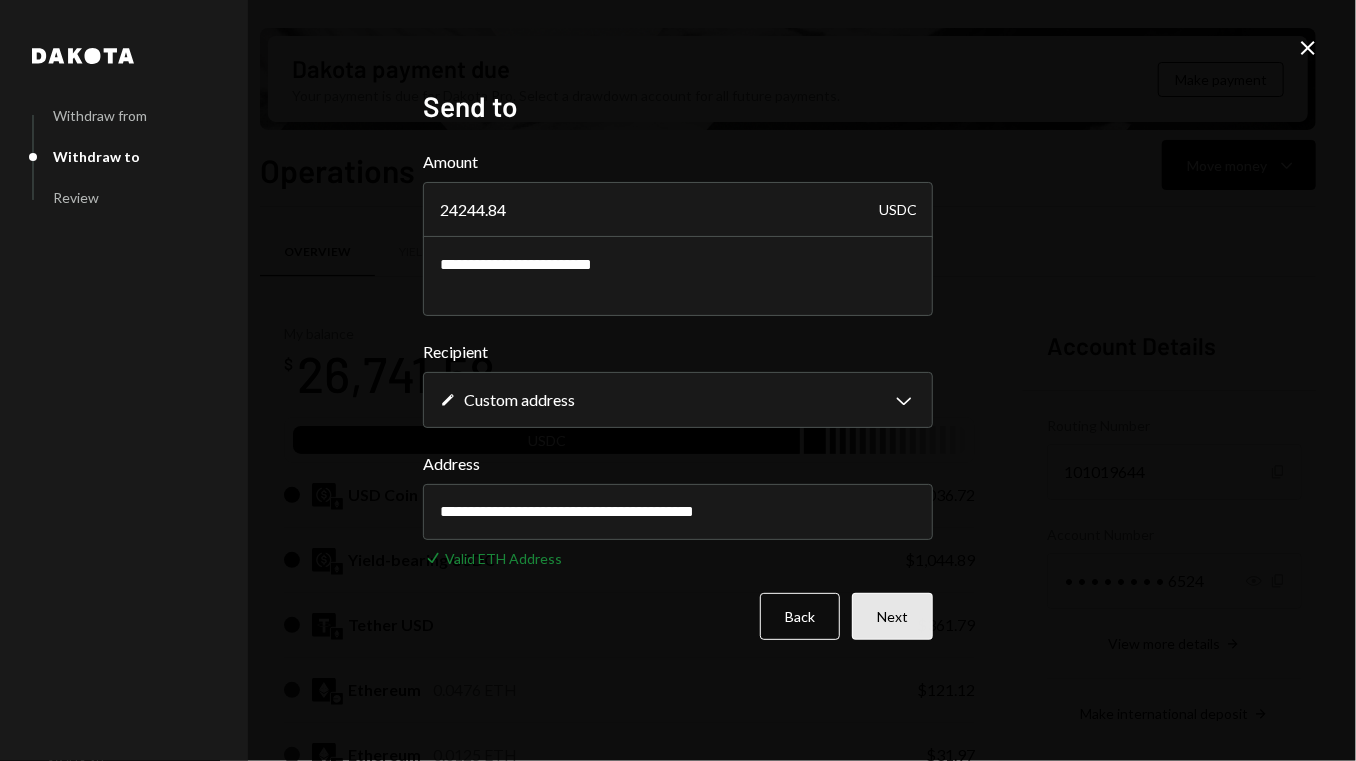 click on "Next" at bounding box center (892, 616) 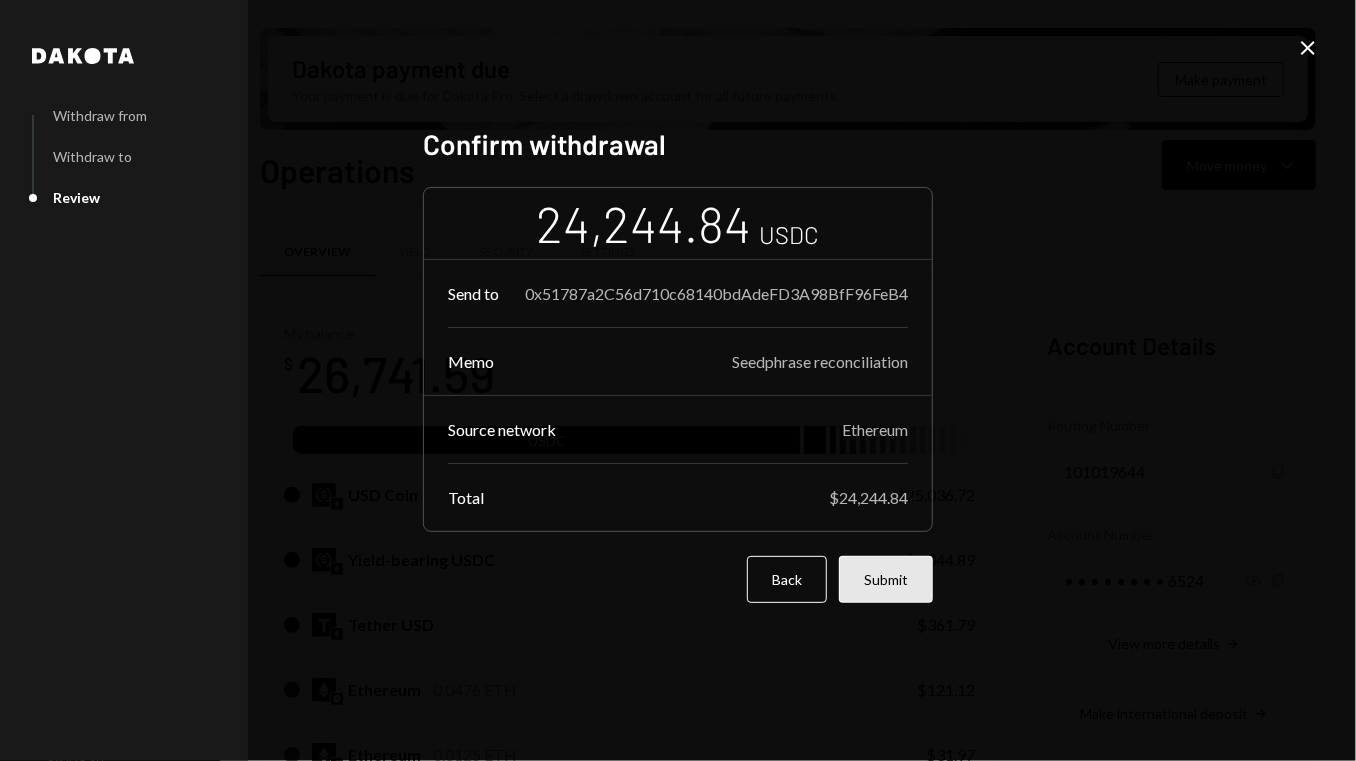 click on "Submit" at bounding box center [886, 579] 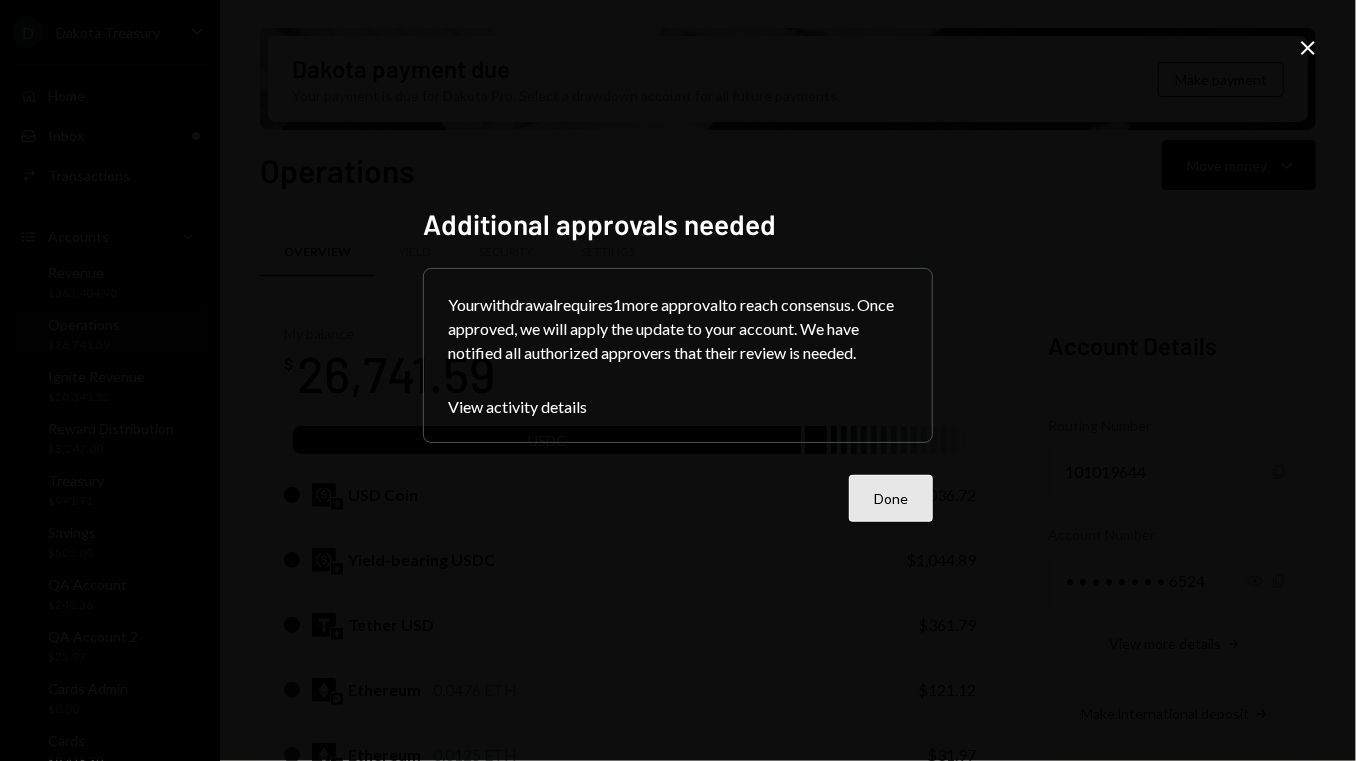 click on "Done" at bounding box center (891, 498) 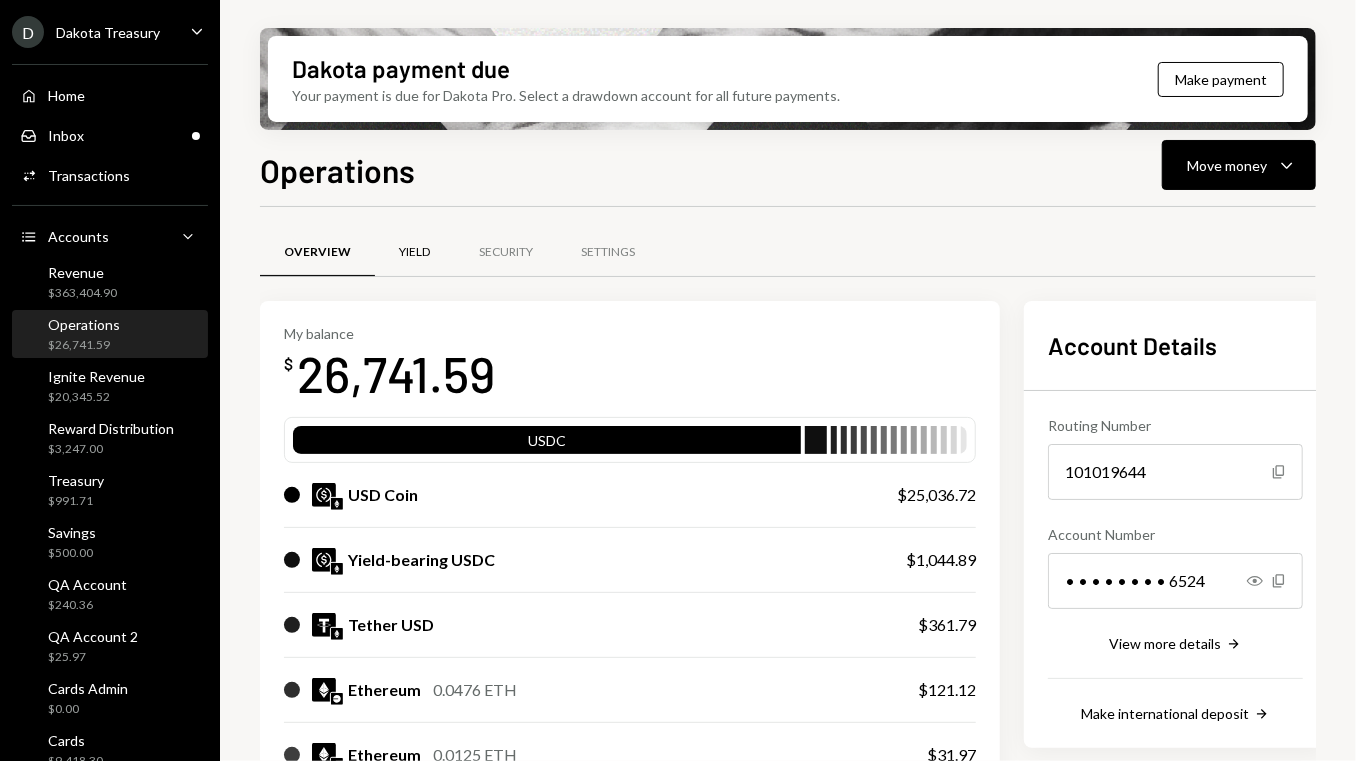 click on "Yield" at bounding box center (415, 253) 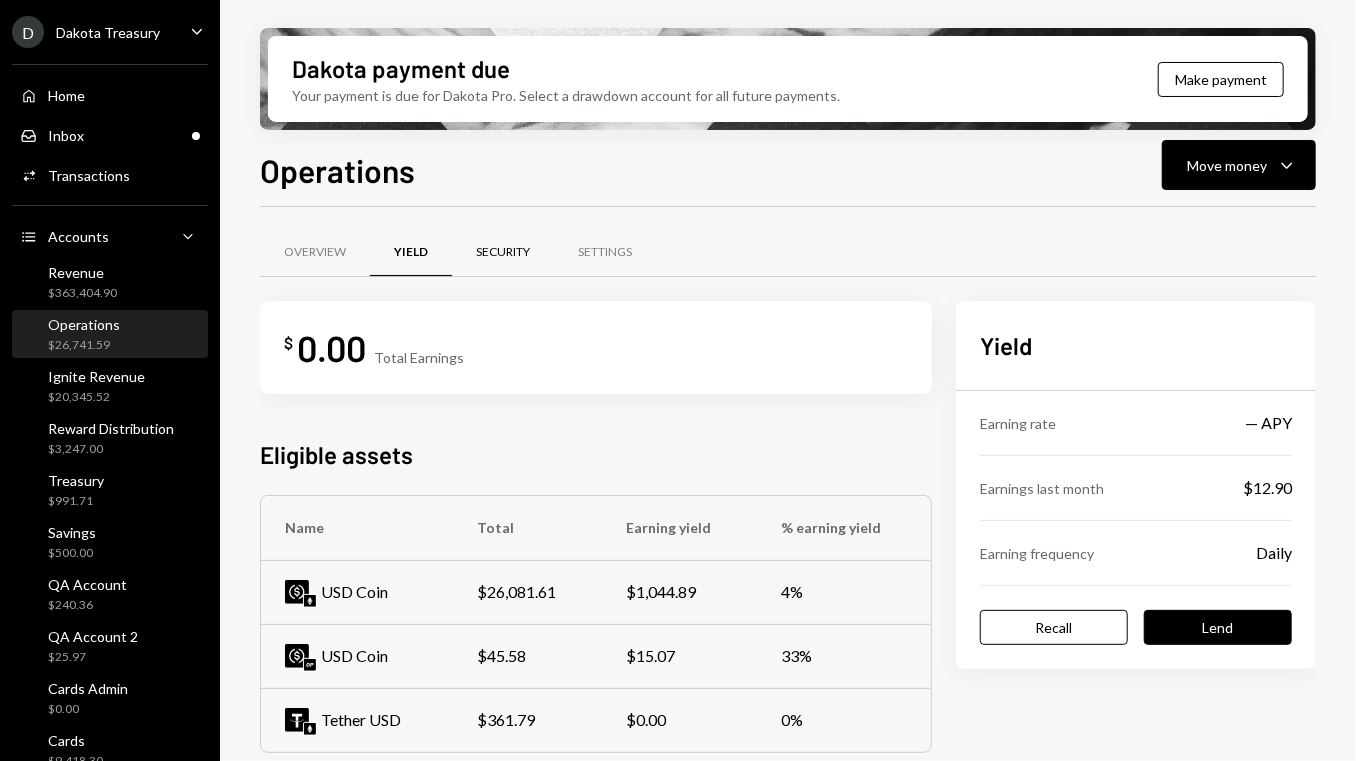 click on "Security" at bounding box center (503, 253) 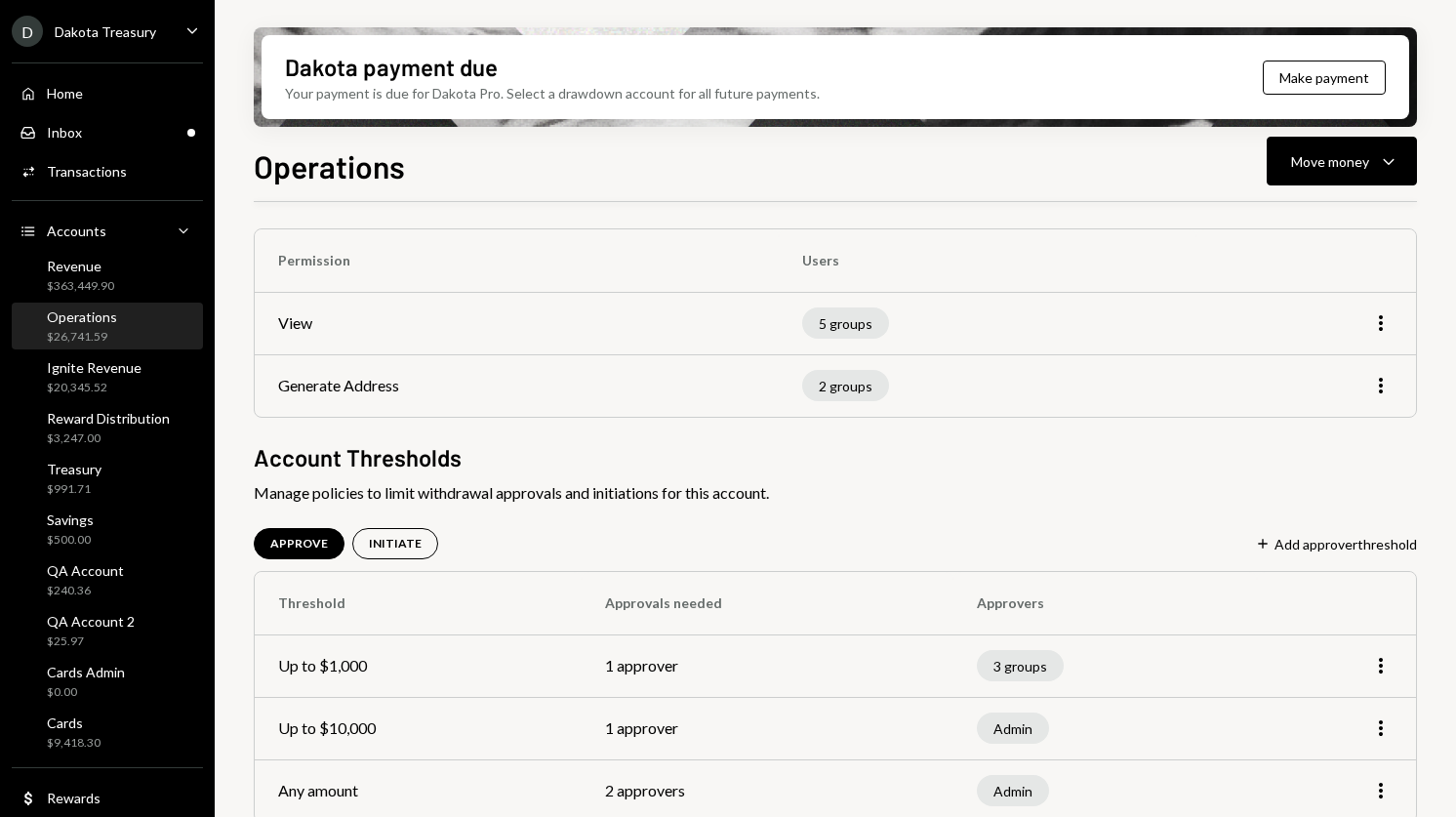 scroll, scrollTop: 0, scrollLeft: 0, axis: both 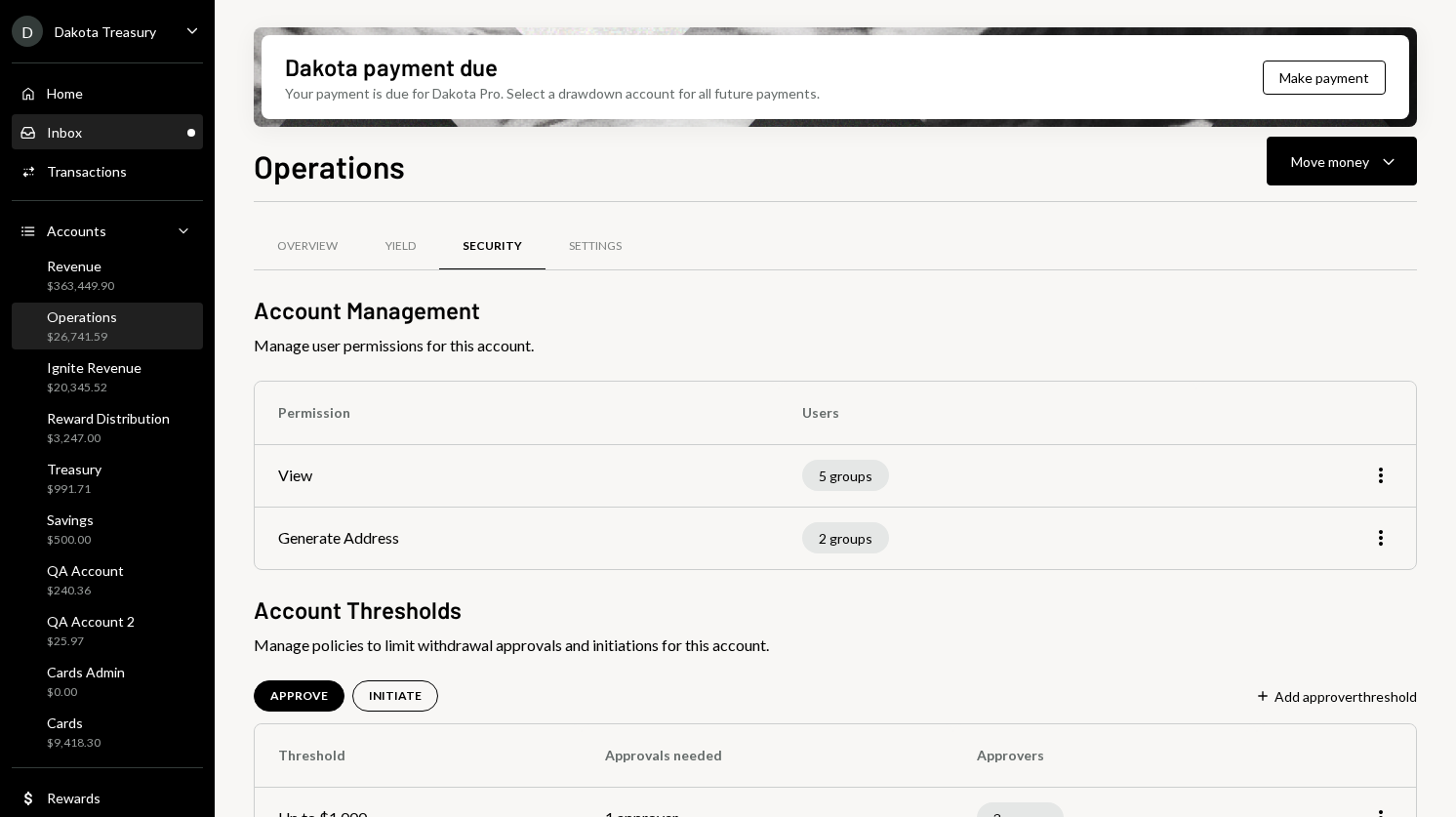 click on "Inbox Inbox" at bounding box center [107, 133] 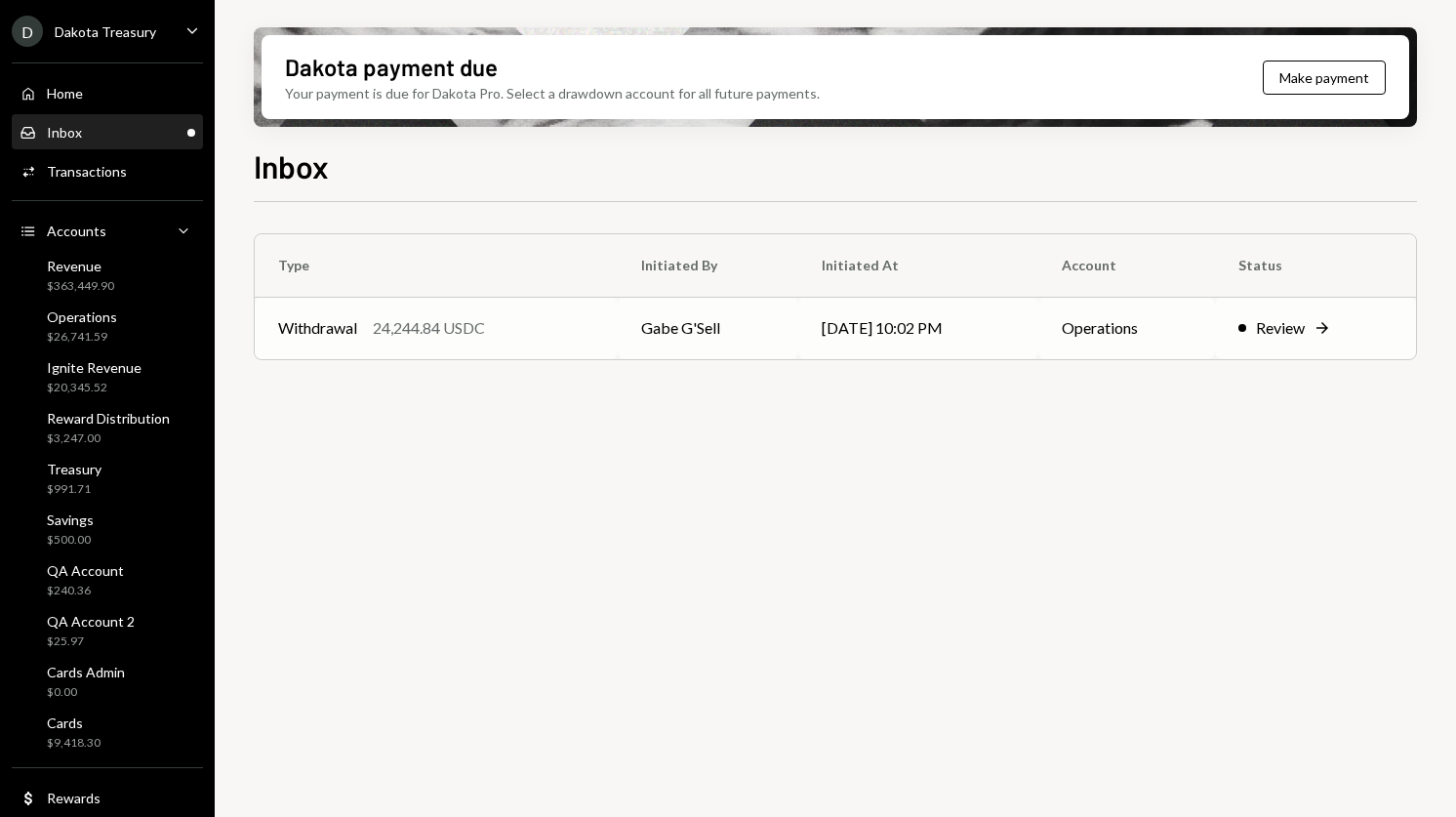 click on "Withdrawal 24,244.84  USDC" at bounding box center (436, 328) 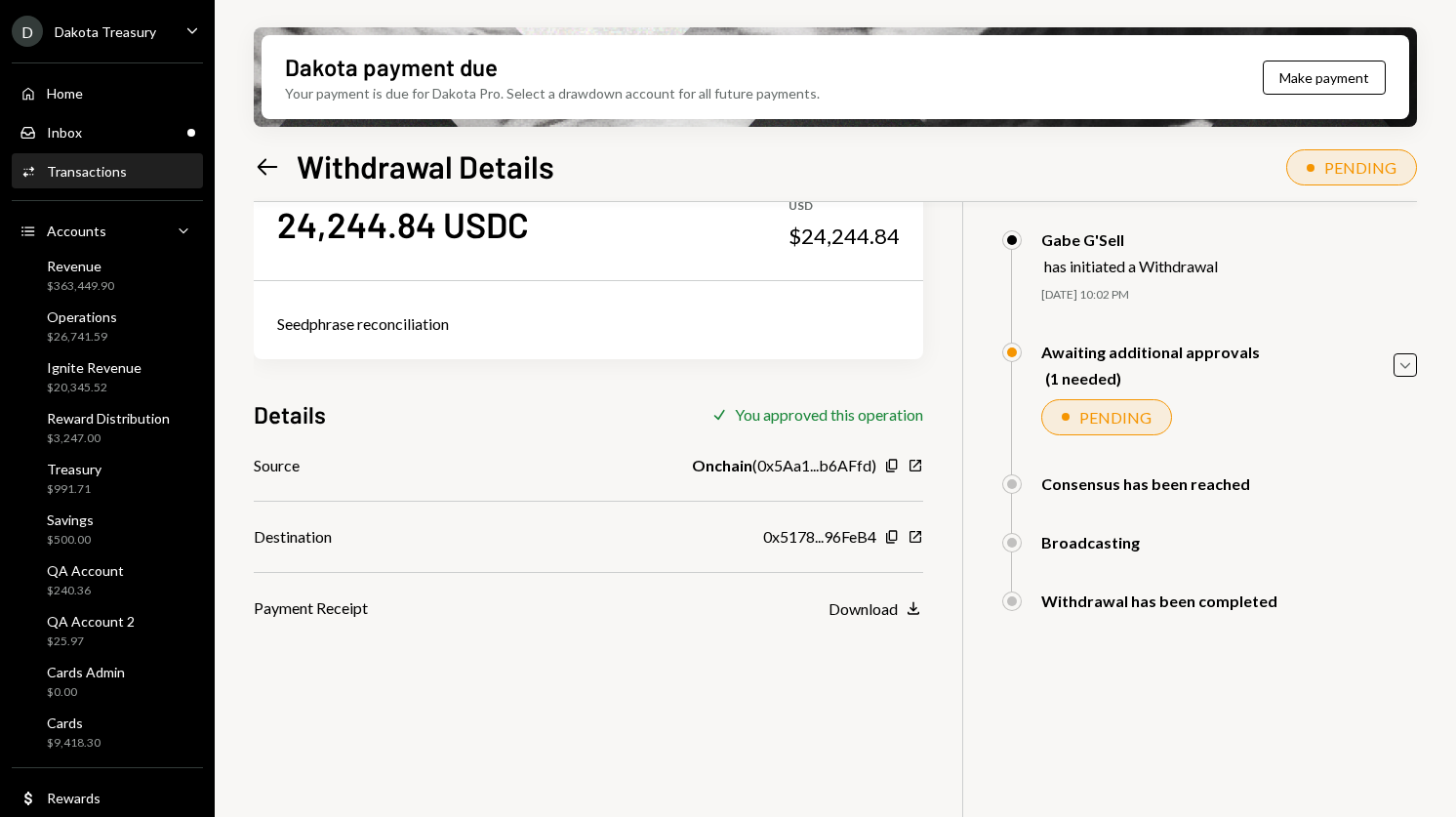 scroll, scrollTop: 69, scrollLeft: 0, axis: vertical 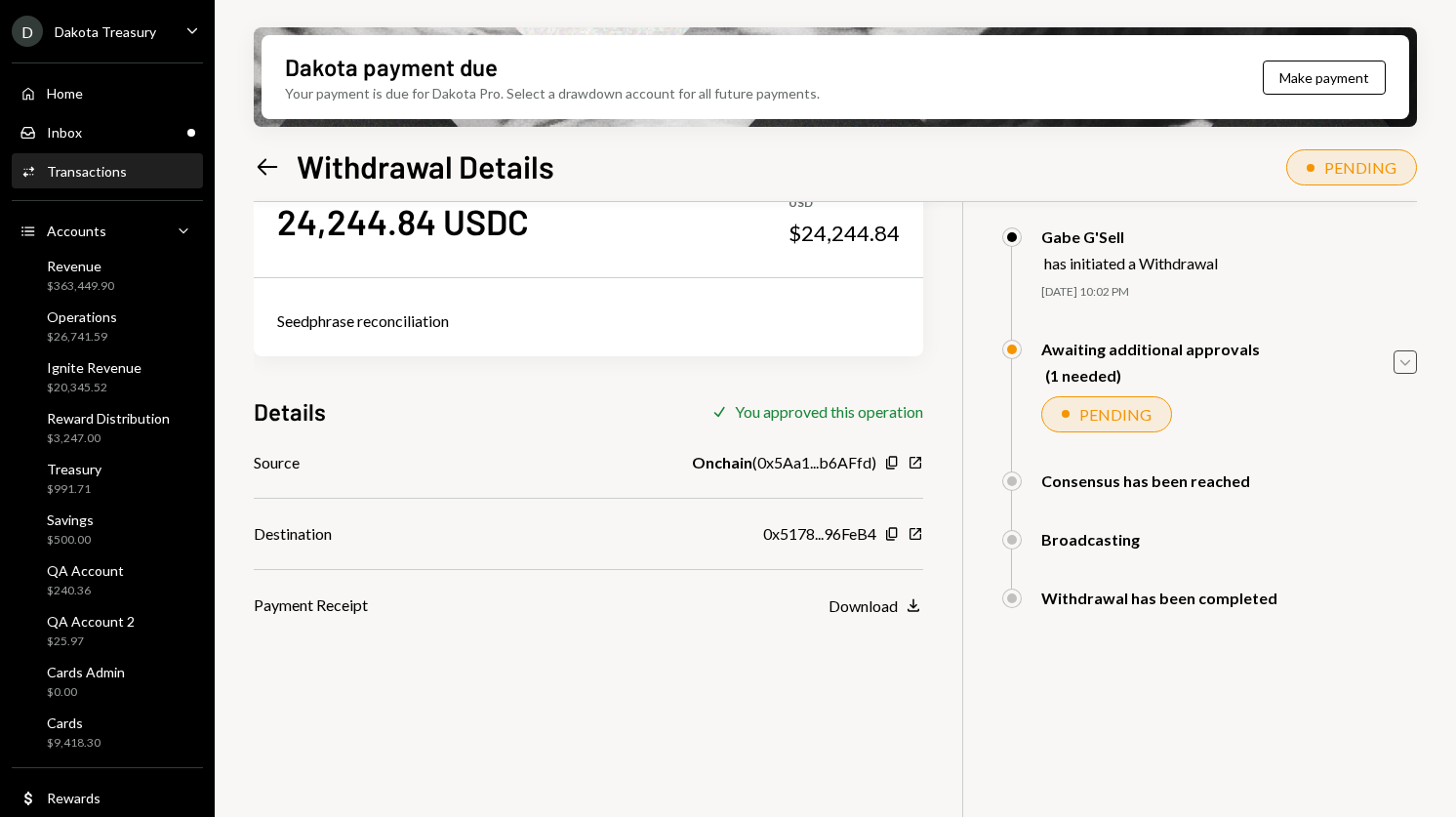 click 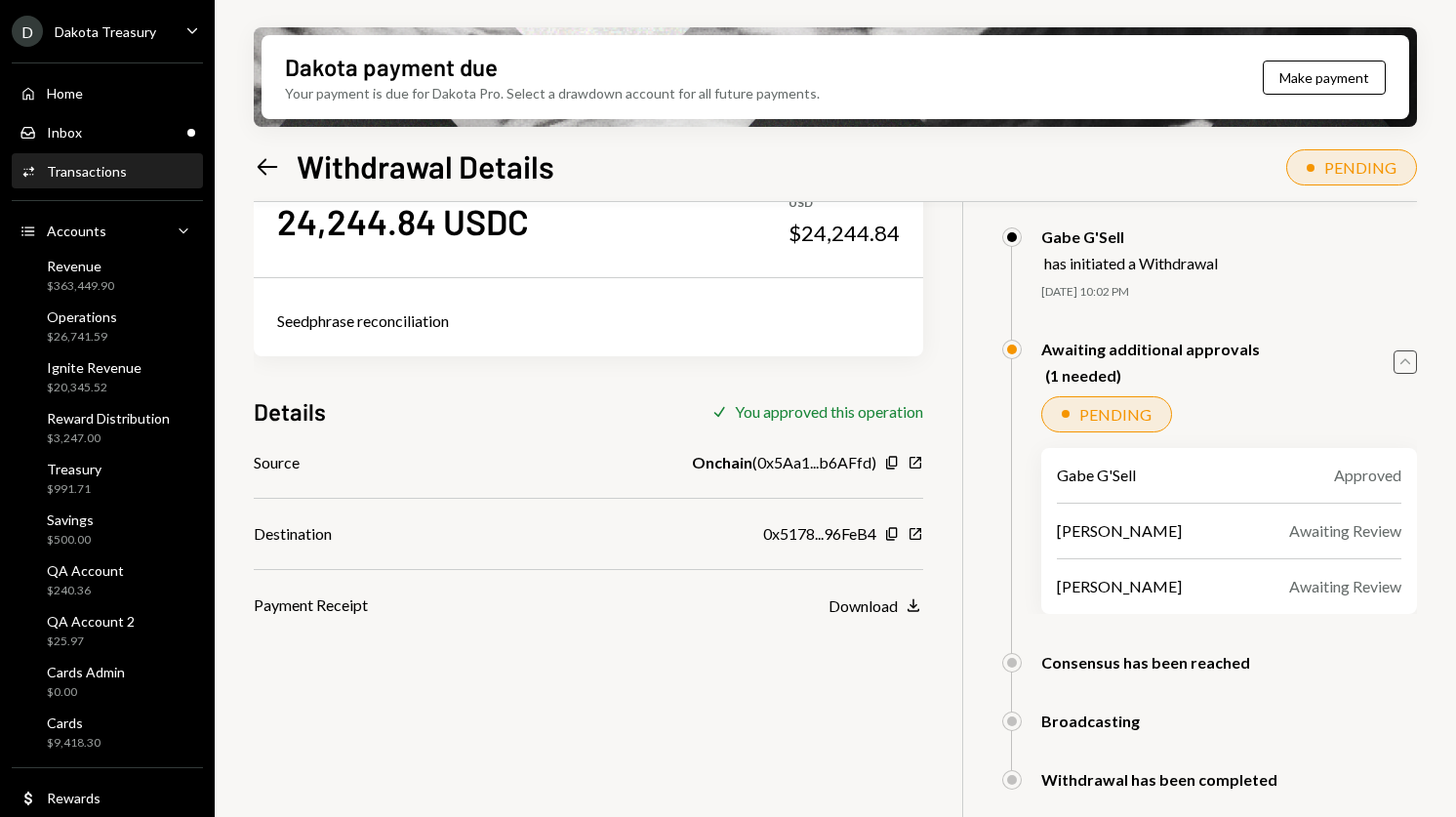 click on "Caret Up" 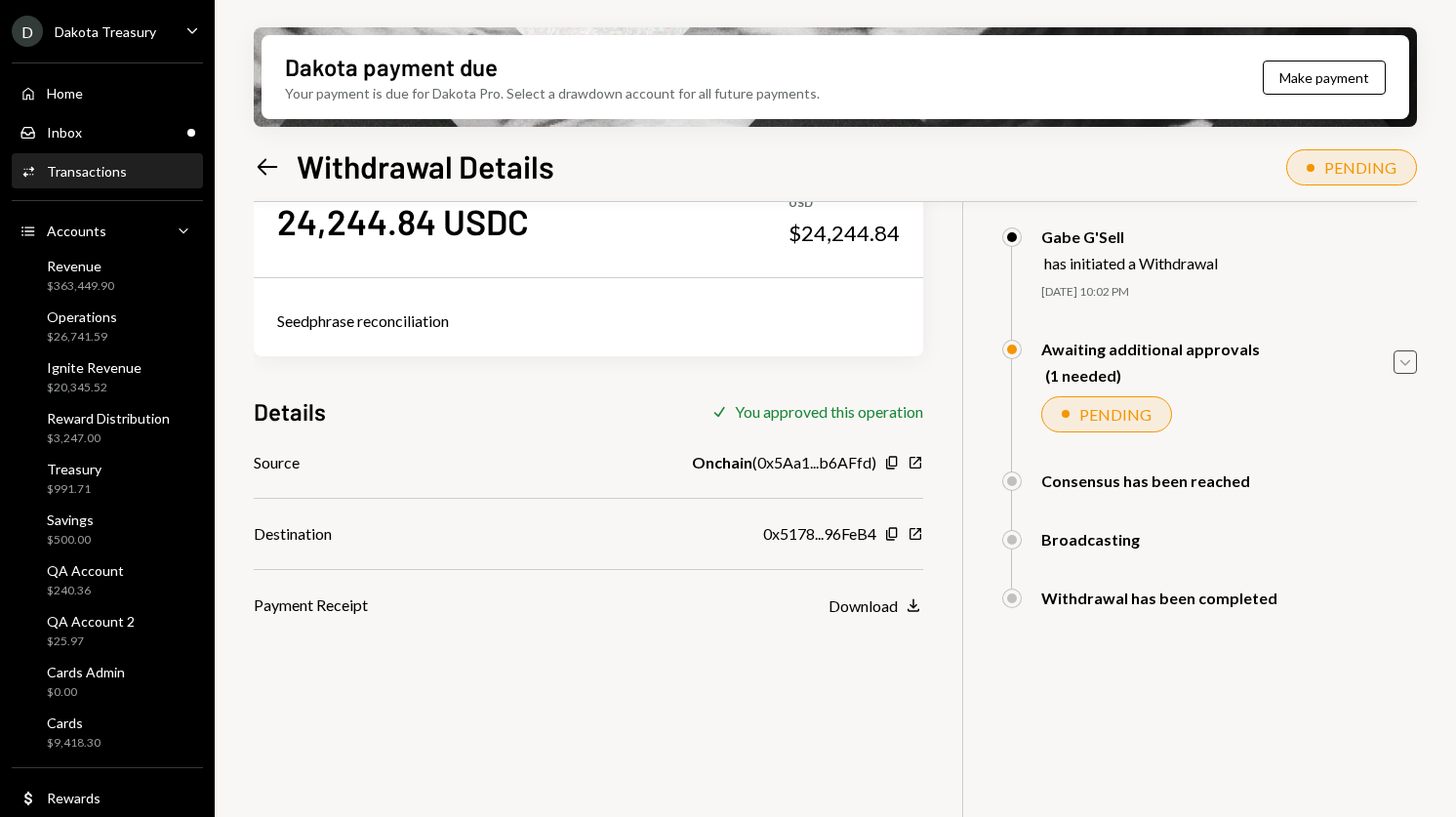 click on "Details Check You   approved   this operation" at bounding box center (588, 411) 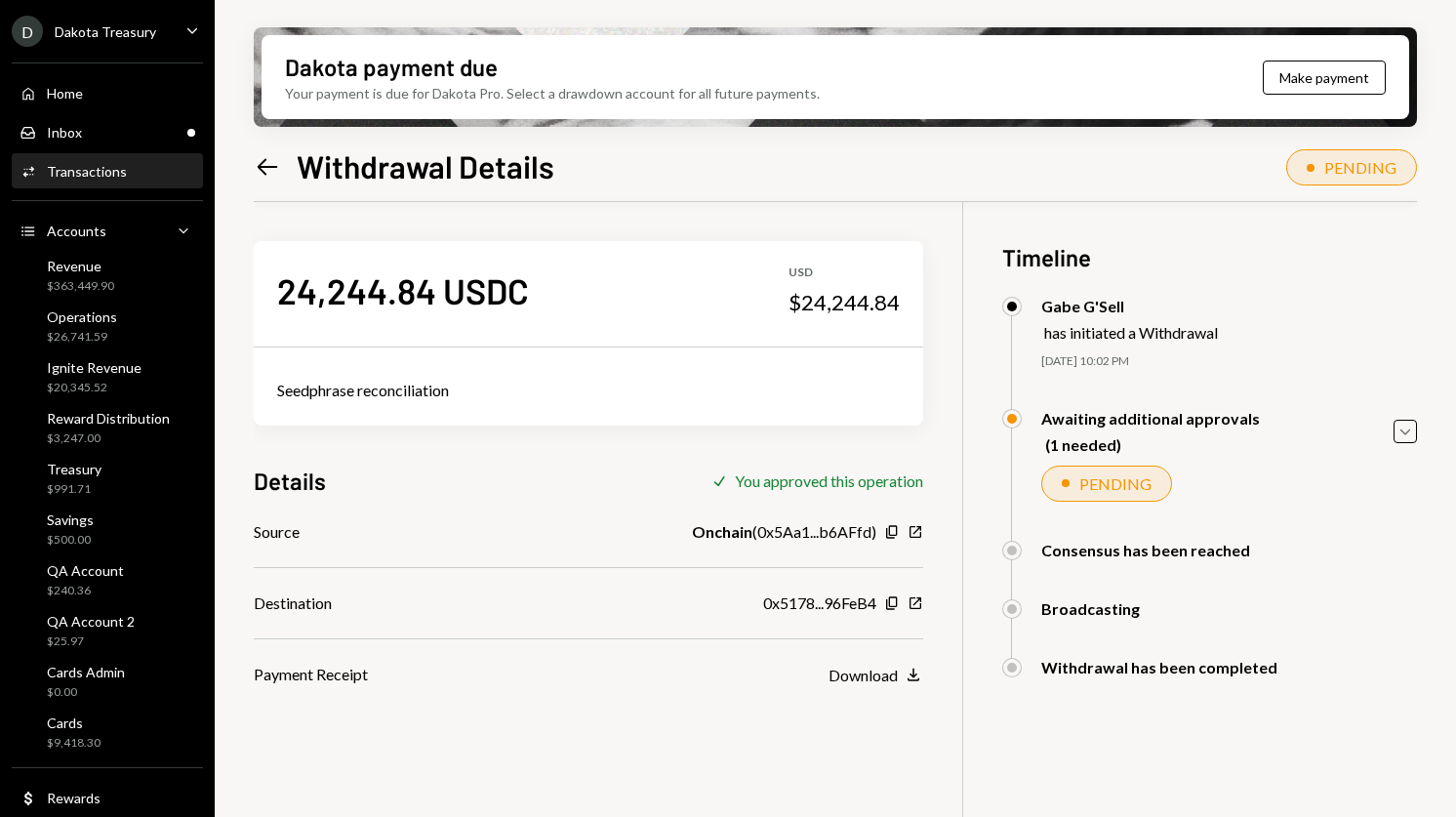 scroll, scrollTop: 0, scrollLeft: 0, axis: both 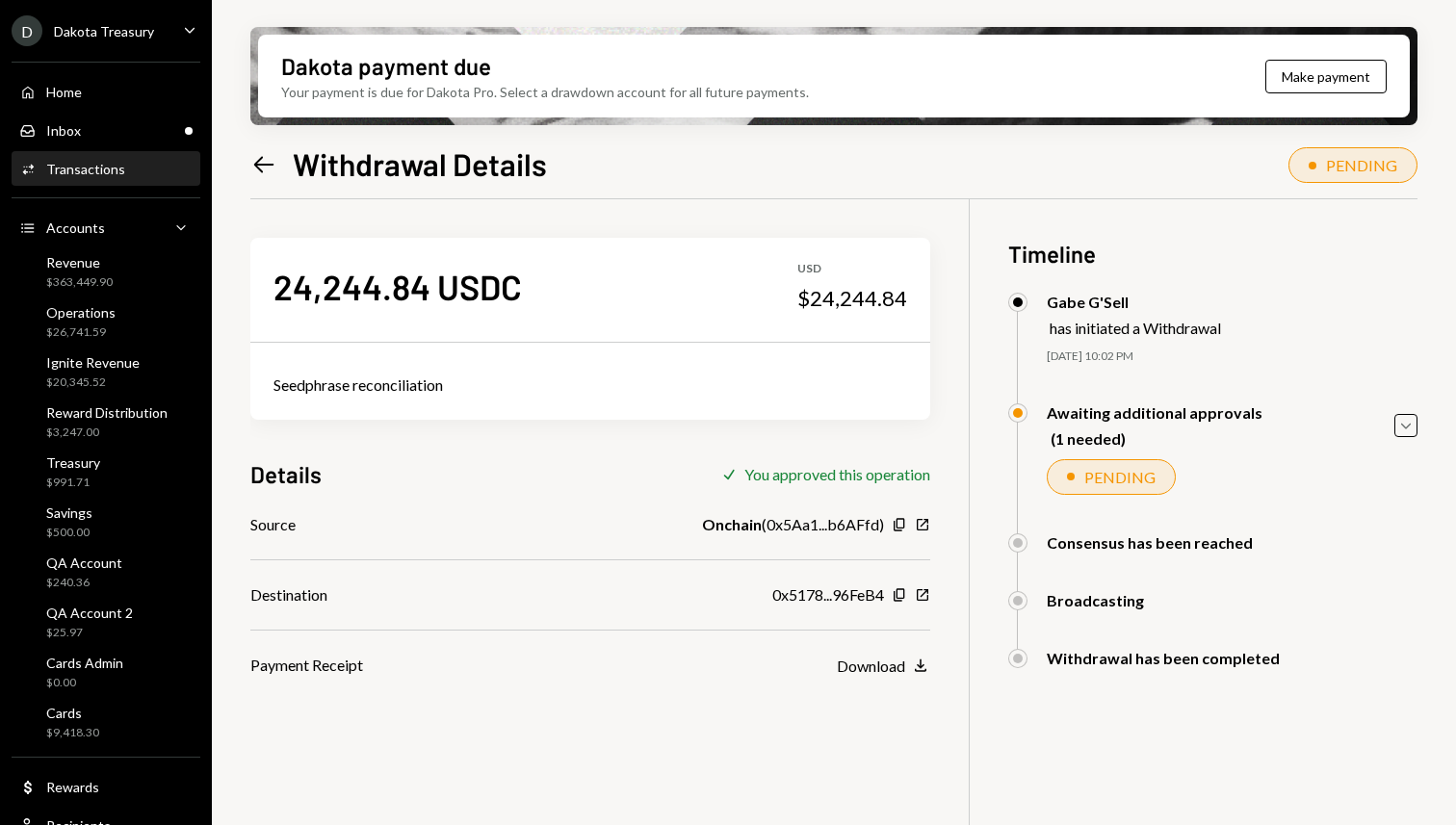 click on "Left Arrow Withdrawal Details PENDING 24,244.84  USDC USD $24,244.84 Seedphrase reconciliation Details Check You   approved   this operation Source Onchain  ( 0x5Aa1...b6AFfd ) Copy New Window Destination 0x5178...96FeB4 Copy New Window Payment Receipt Download   Download Timeline Gabe G'Sell has initiated a Withdrawal 07/07/25 10:02 PM Gabe G'Sell Approved Gabe G'Sell Approved Awaiting additional approvals (1 needed) Caret Down PENDING Gabe G'Sell Approved Marcia Blacken Awaiting Review Ryan Bozarth Awaiting Review Gabe G'Sell Approved Consensus has been reached Gabe G'Sell Approved Marcia Blacken Awaiting Review Ryan Bozarth Awaiting Review Gabe G'Sell Approved Broadcasting Gabe G'Sell Approved Marcia Blacken Awaiting Review Ryan Bozarth Awaiting Review Gabe G'Sell Approved Withdrawal has been completed Gabe G'Sell Approved Marcia Blacken Awaiting Review Ryan Bozarth Awaiting Review Gabe G'Sell Approved" at bounding box center (834, 539) 